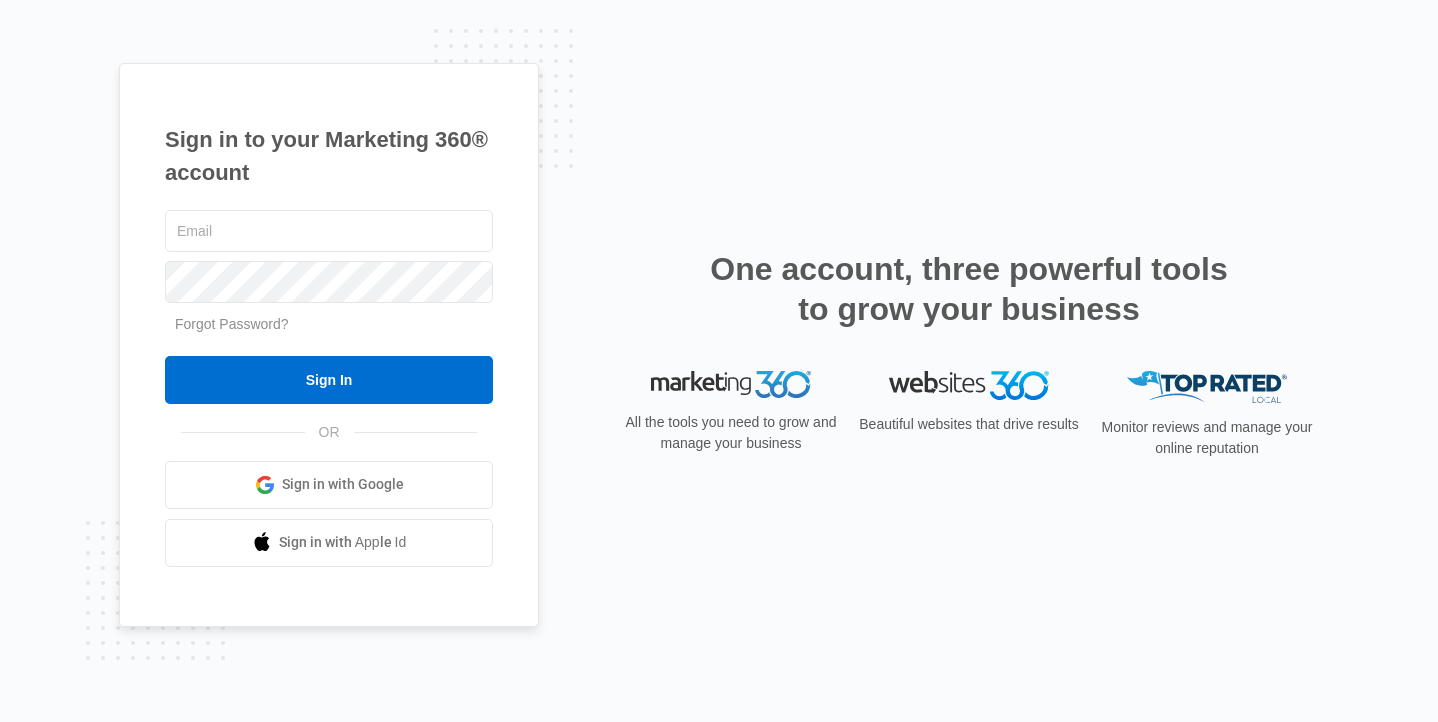 scroll, scrollTop: 0, scrollLeft: 0, axis: both 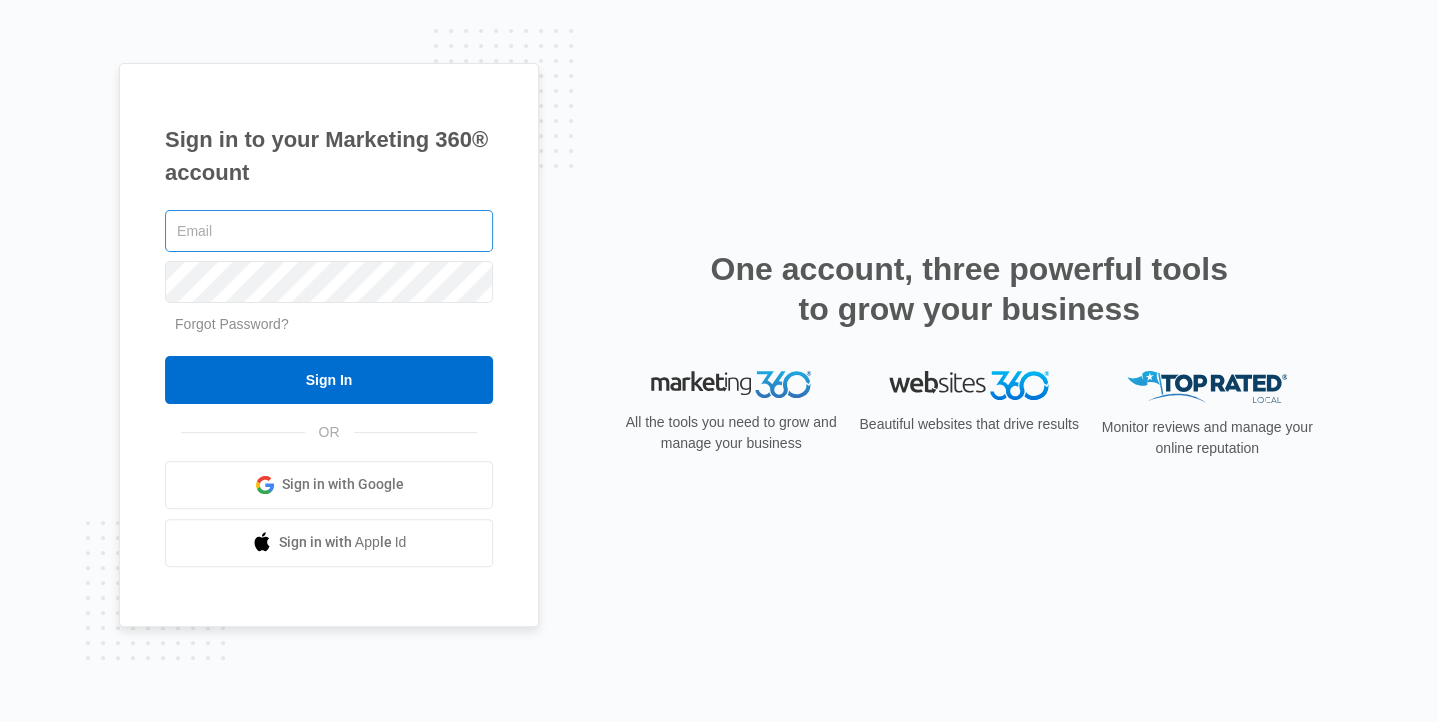 click at bounding box center [329, 231] 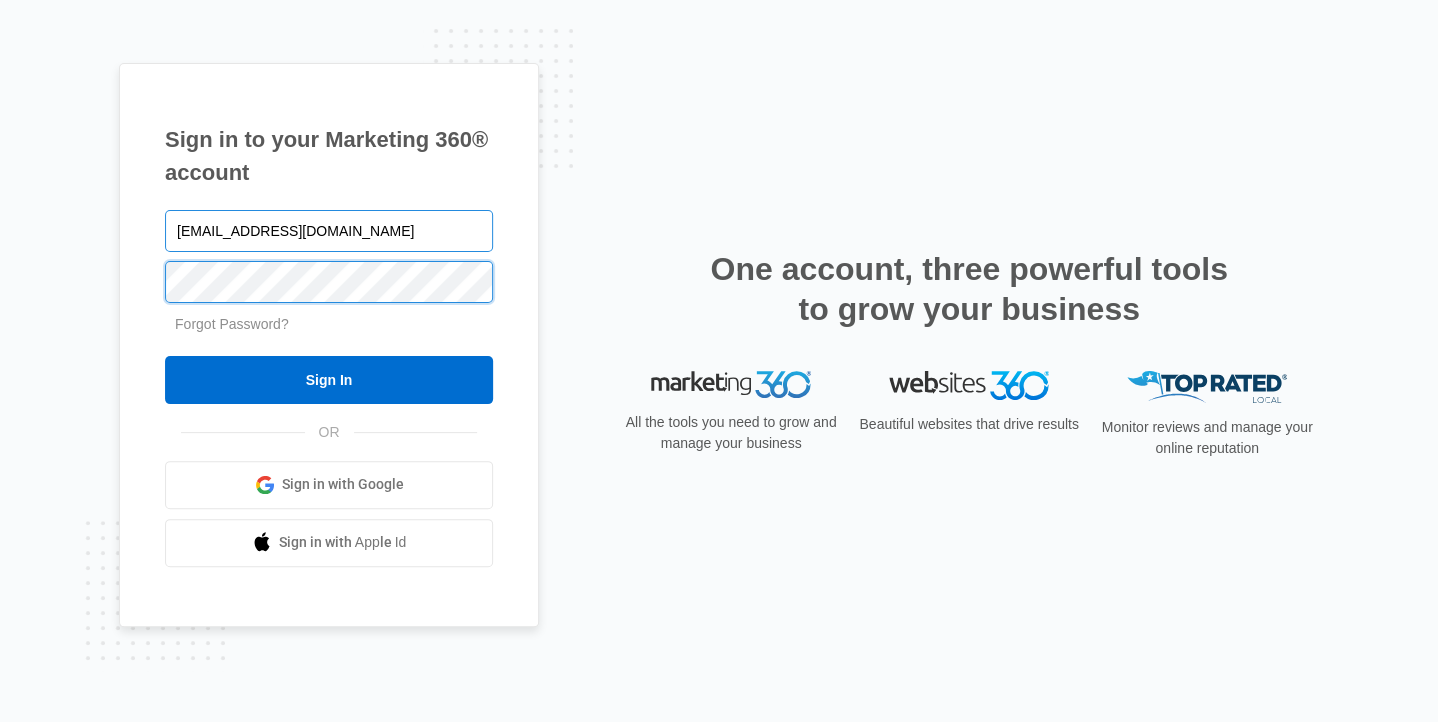 click on "Sign In" at bounding box center [329, 380] 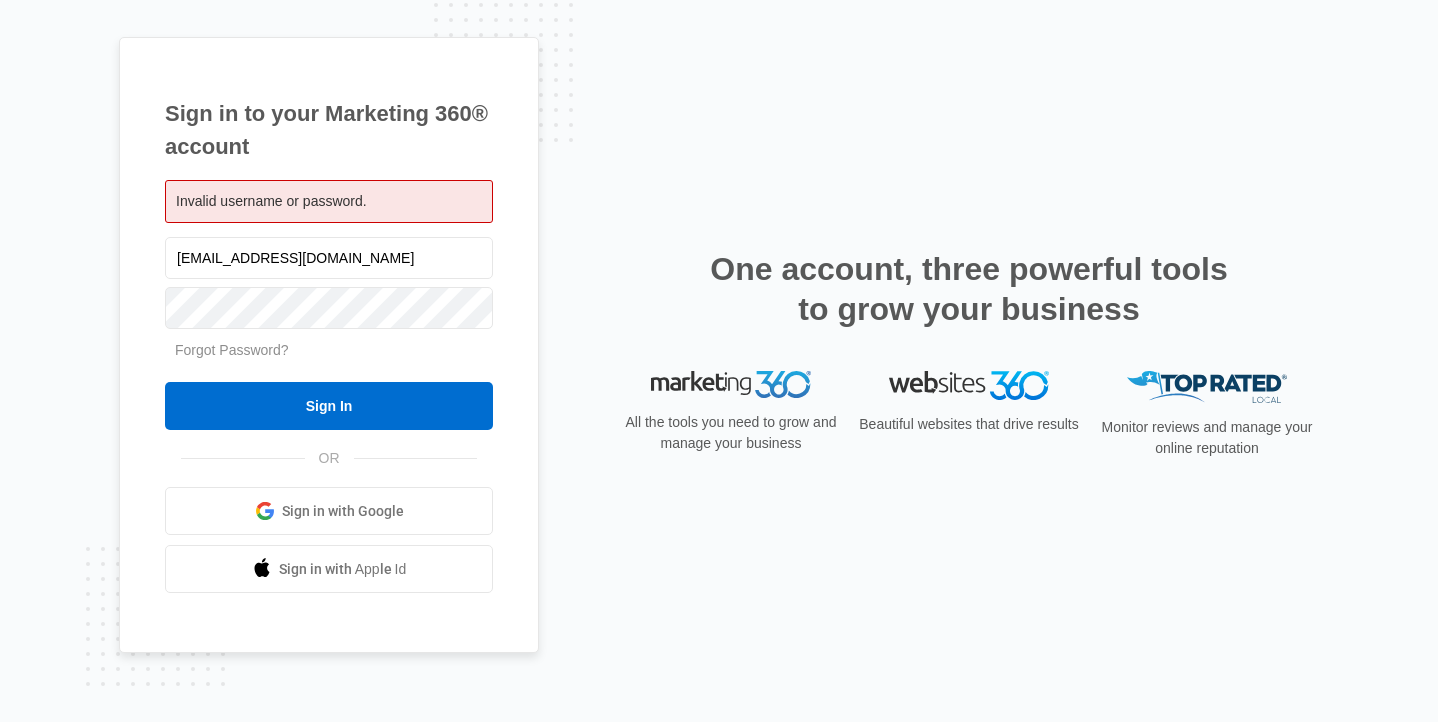 scroll, scrollTop: 0, scrollLeft: 0, axis: both 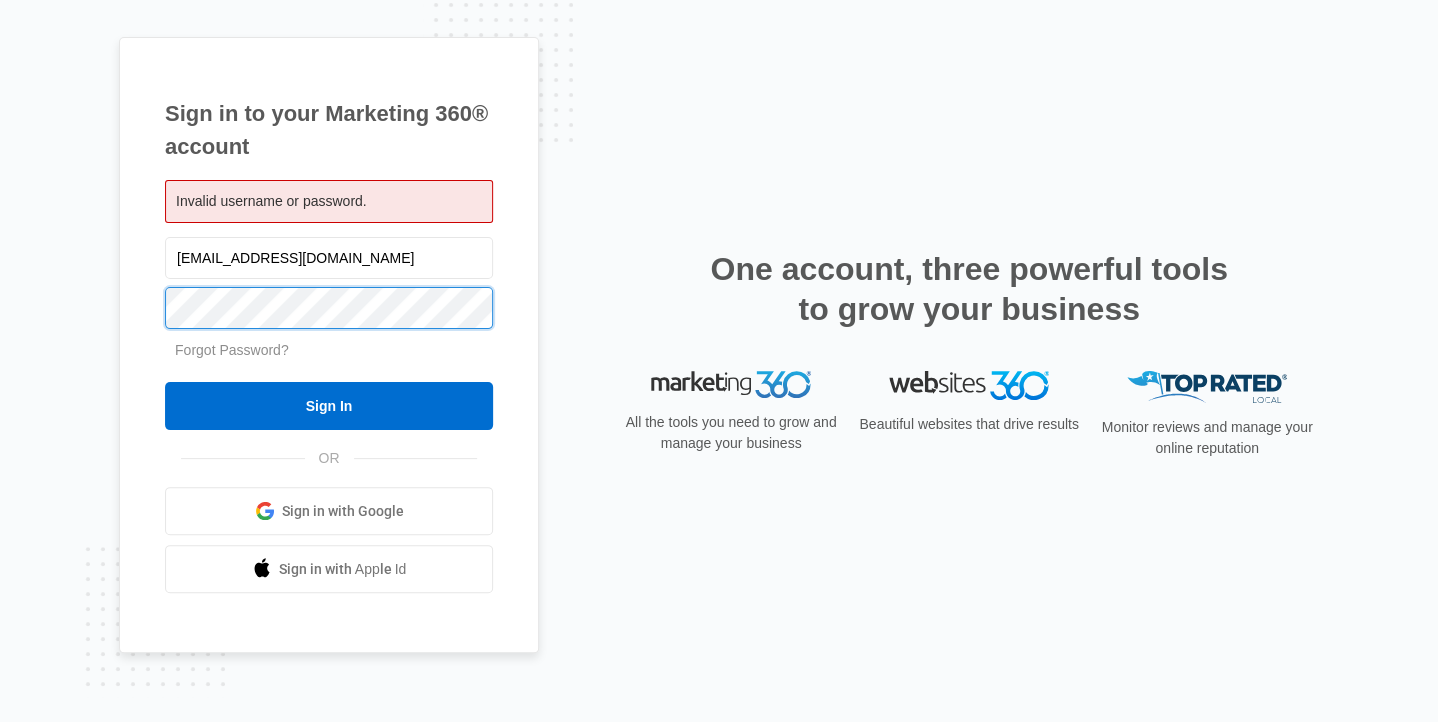click on "Sign In" at bounding box center [329, 406] 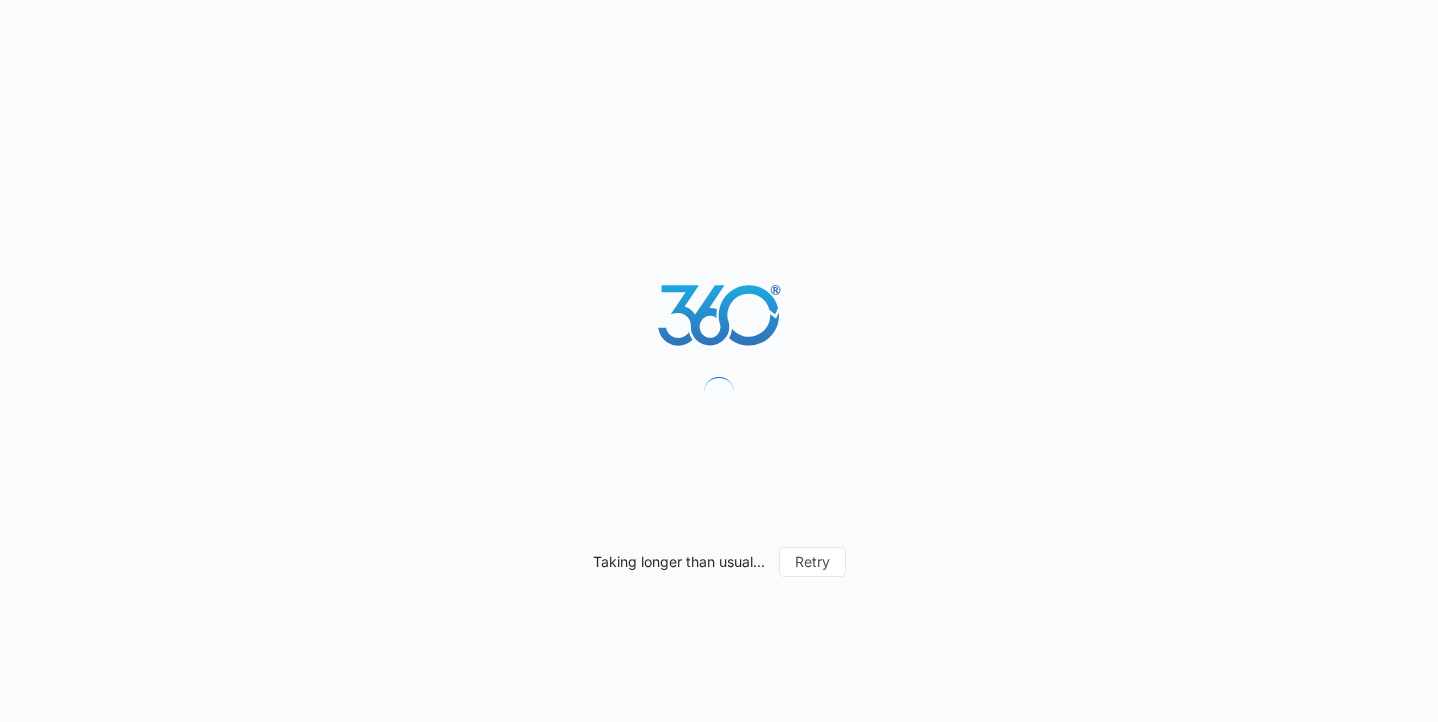 scroll, scrollTop: 0, scrollLeft: 0, axis: both 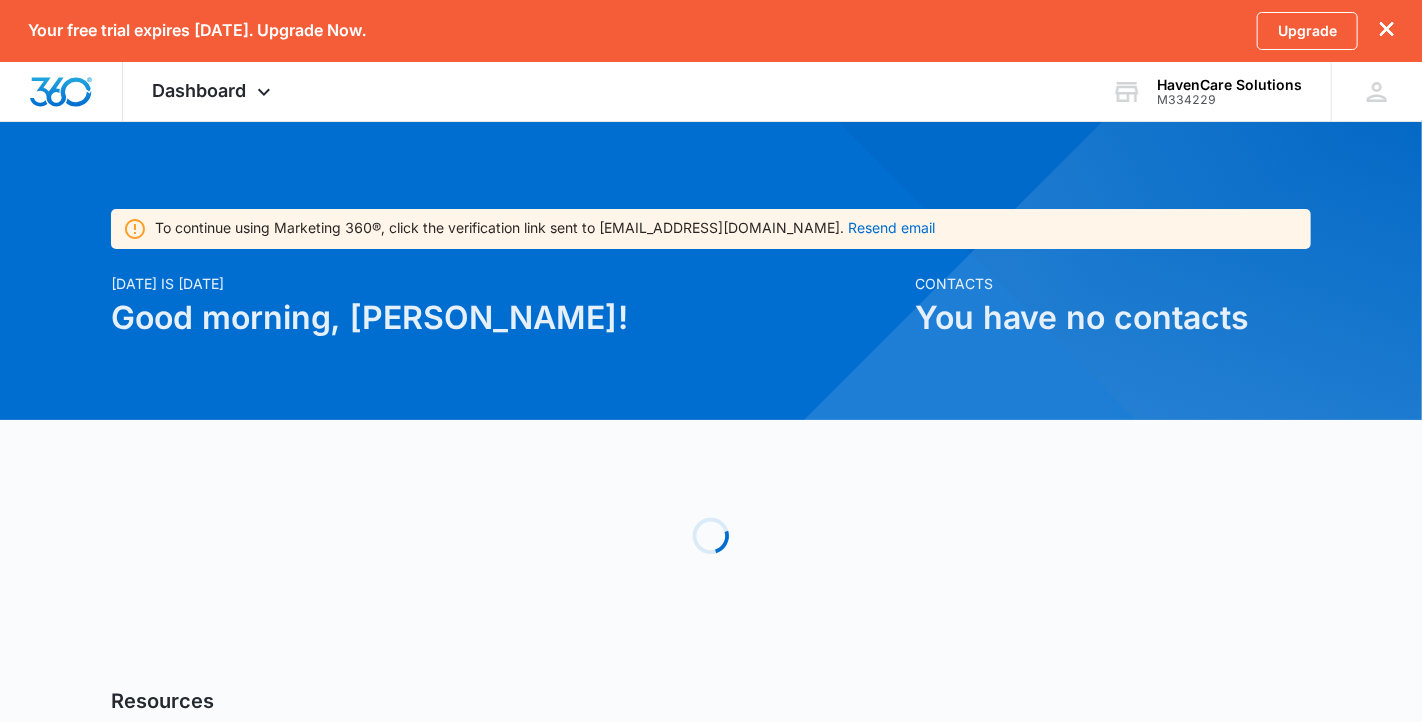 click 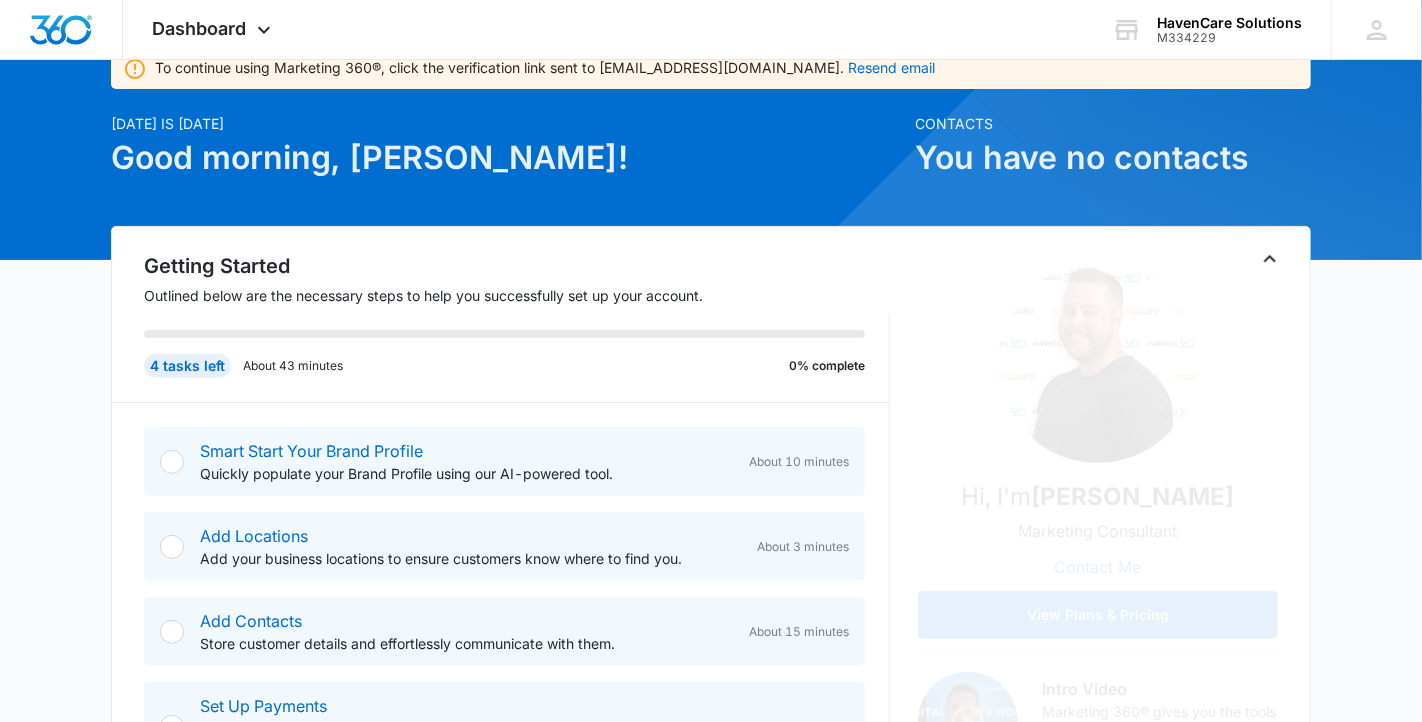 scroll, scrollTop: 200, scrollLeft: 0, axis: vertical 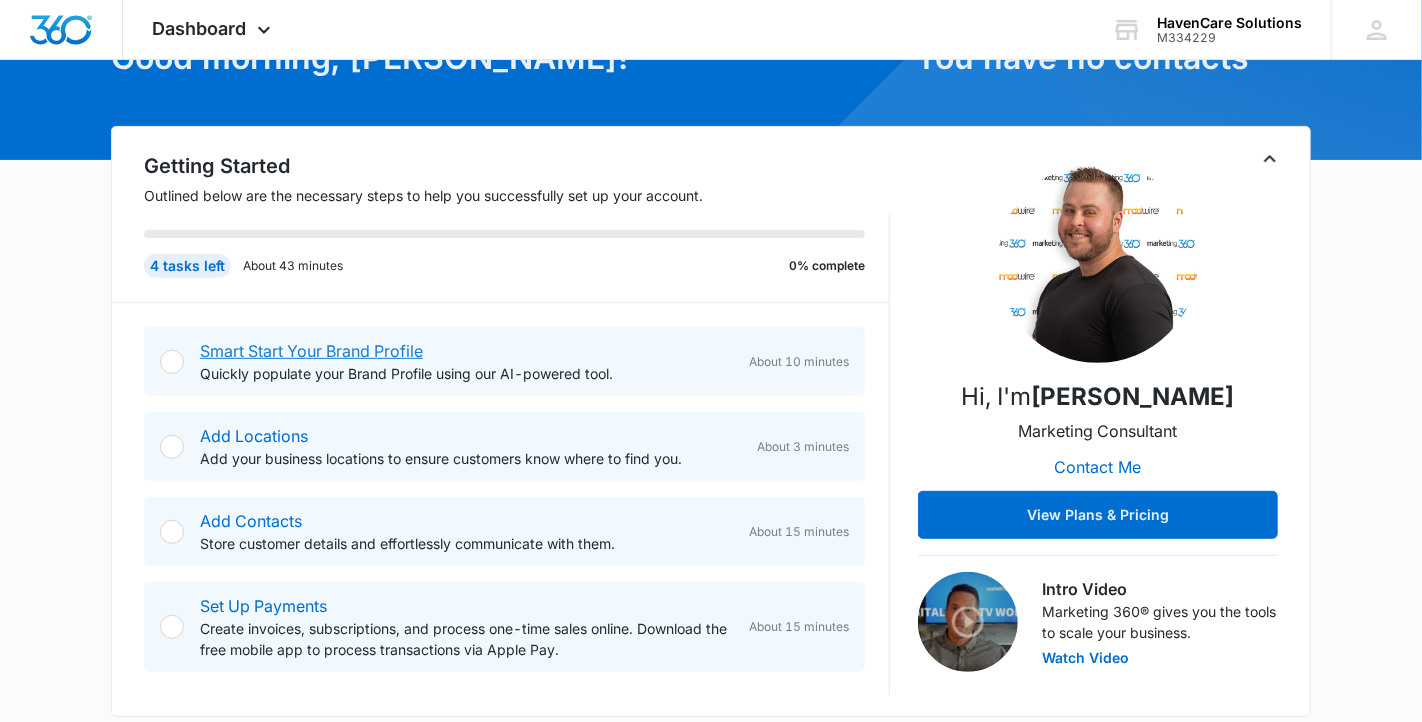 click on "Smart Start Your Brand Profile" at bounding box center [311, 351] 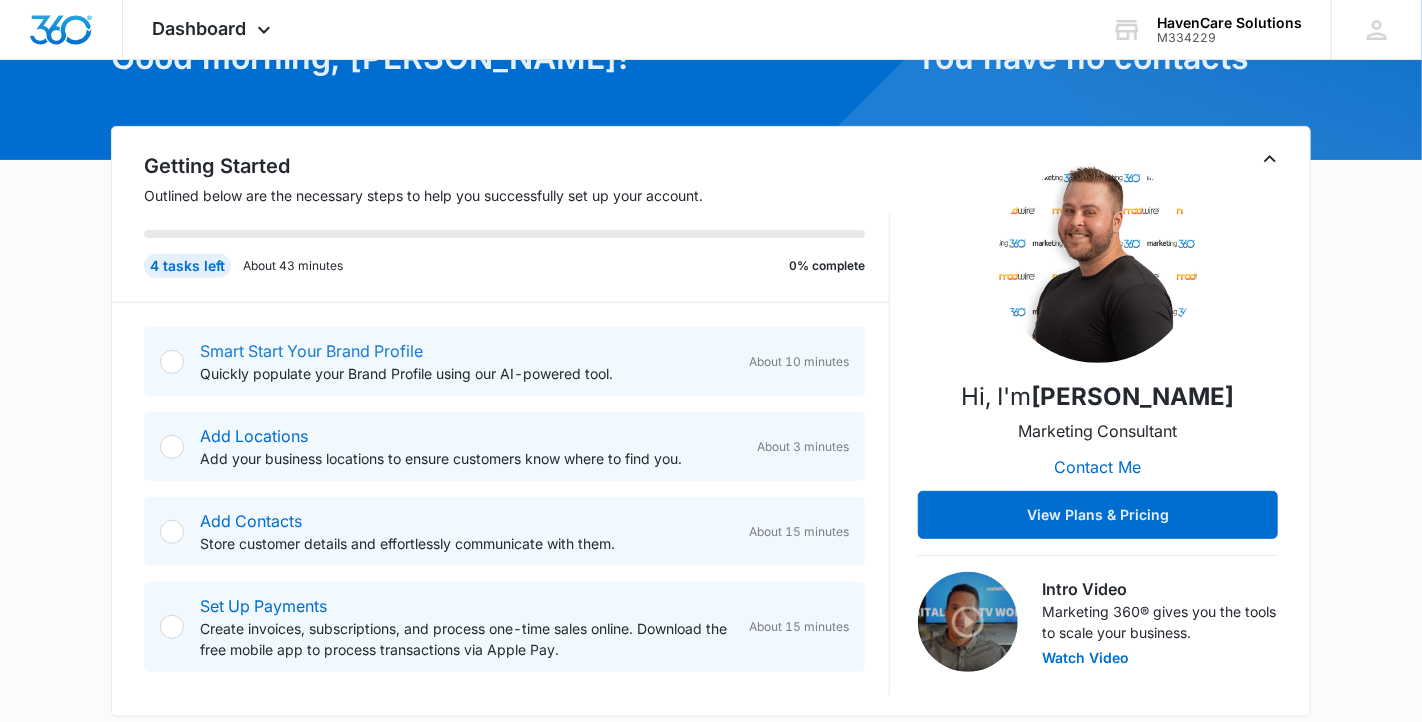 scroll, scrollTop: 0, scrollLeft: 0, axis: both 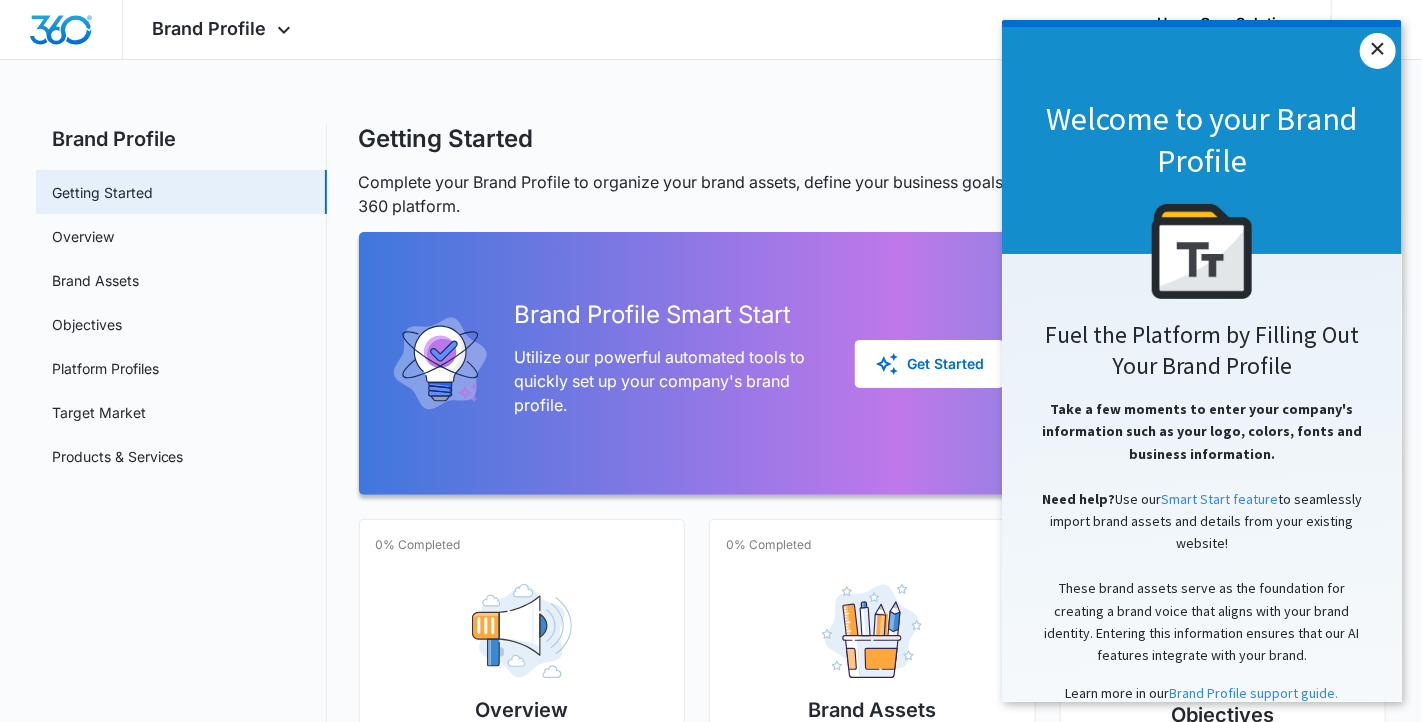 click on "×" at bounding box center [1377, 51] 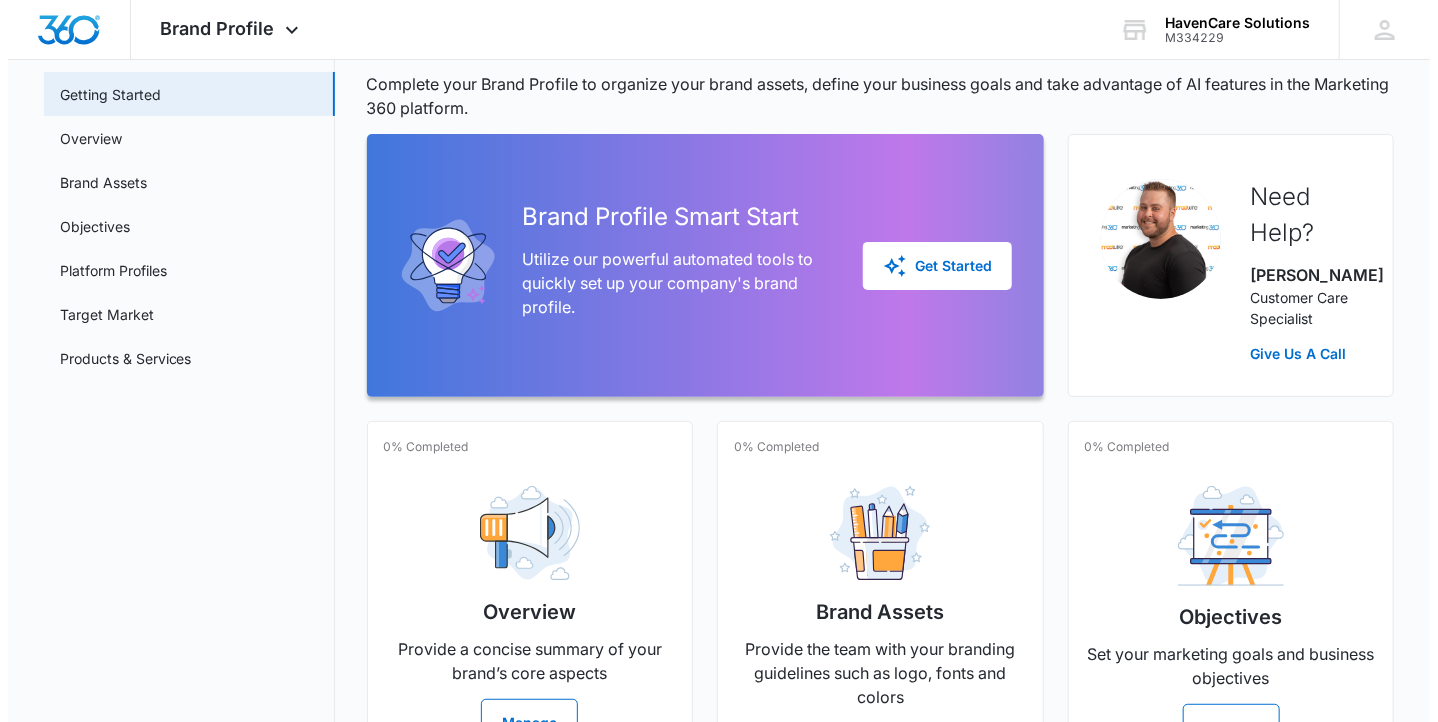 scroll, scrollTop: 0, scrollLeft: 0, axis: both 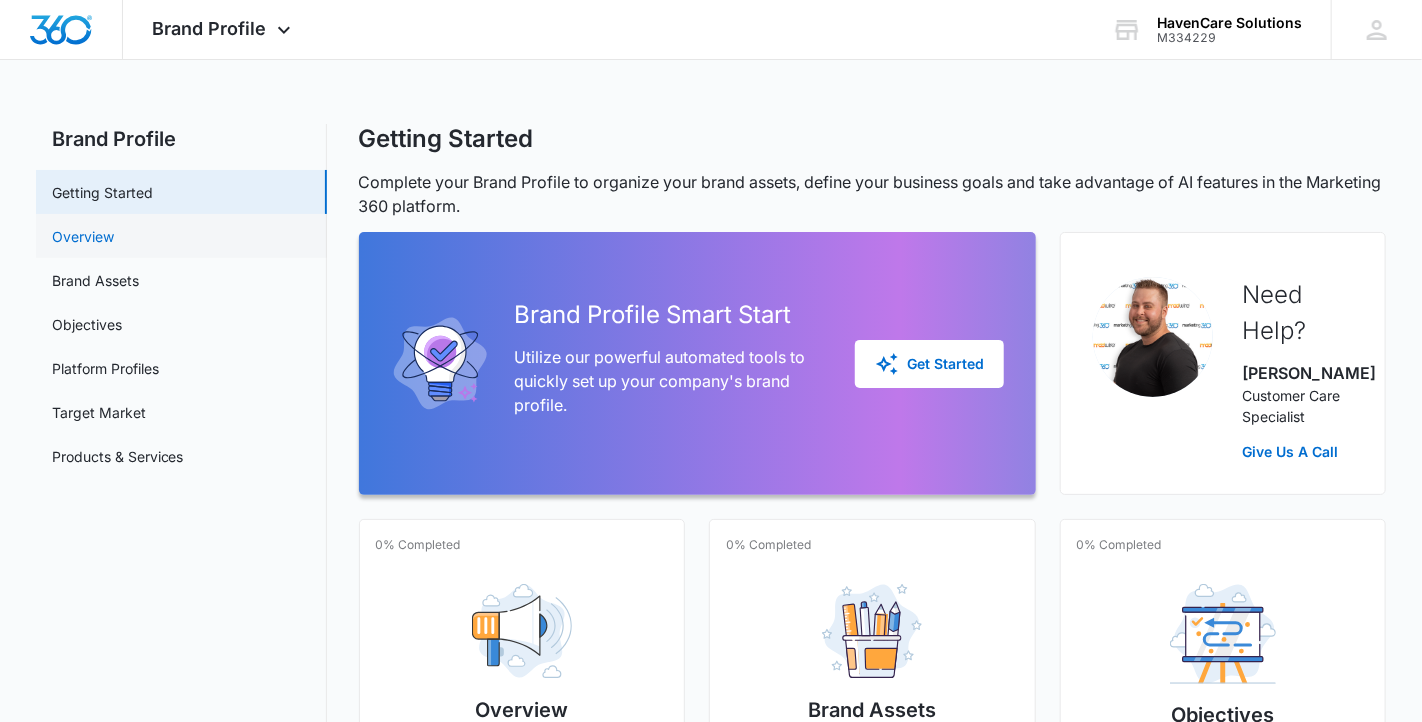 click on "Overview" at bounding box center [83, 236] 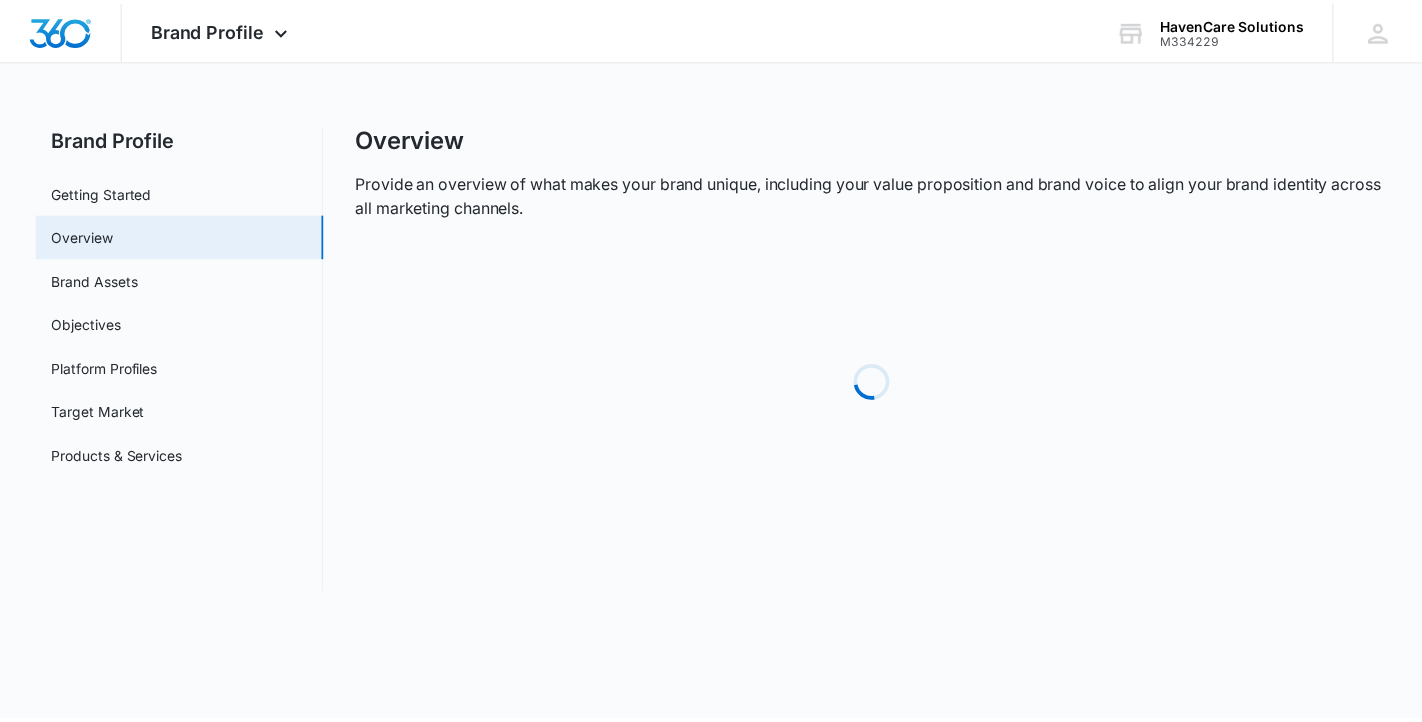 scroll, scrollTop: 0, scrollLeft: 0, axis: both 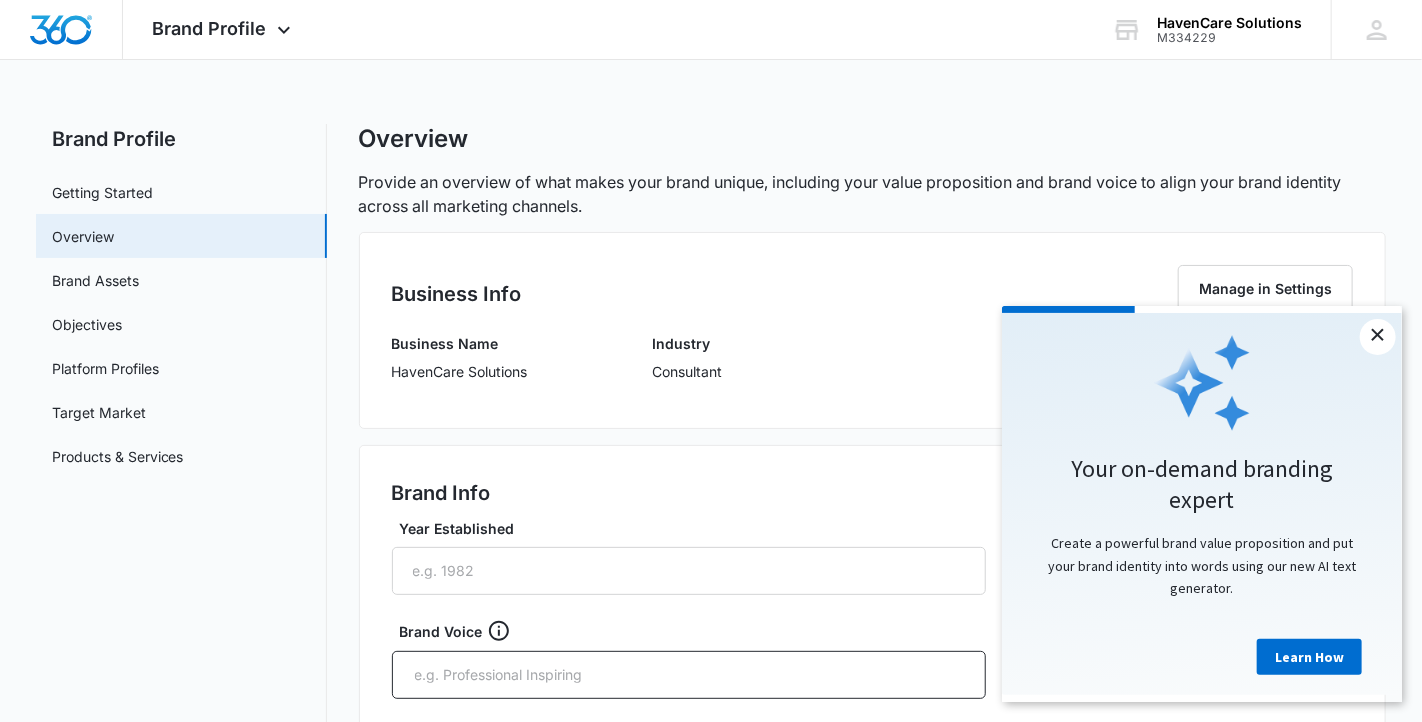 click on "×" at bounding box center [1377, 336] 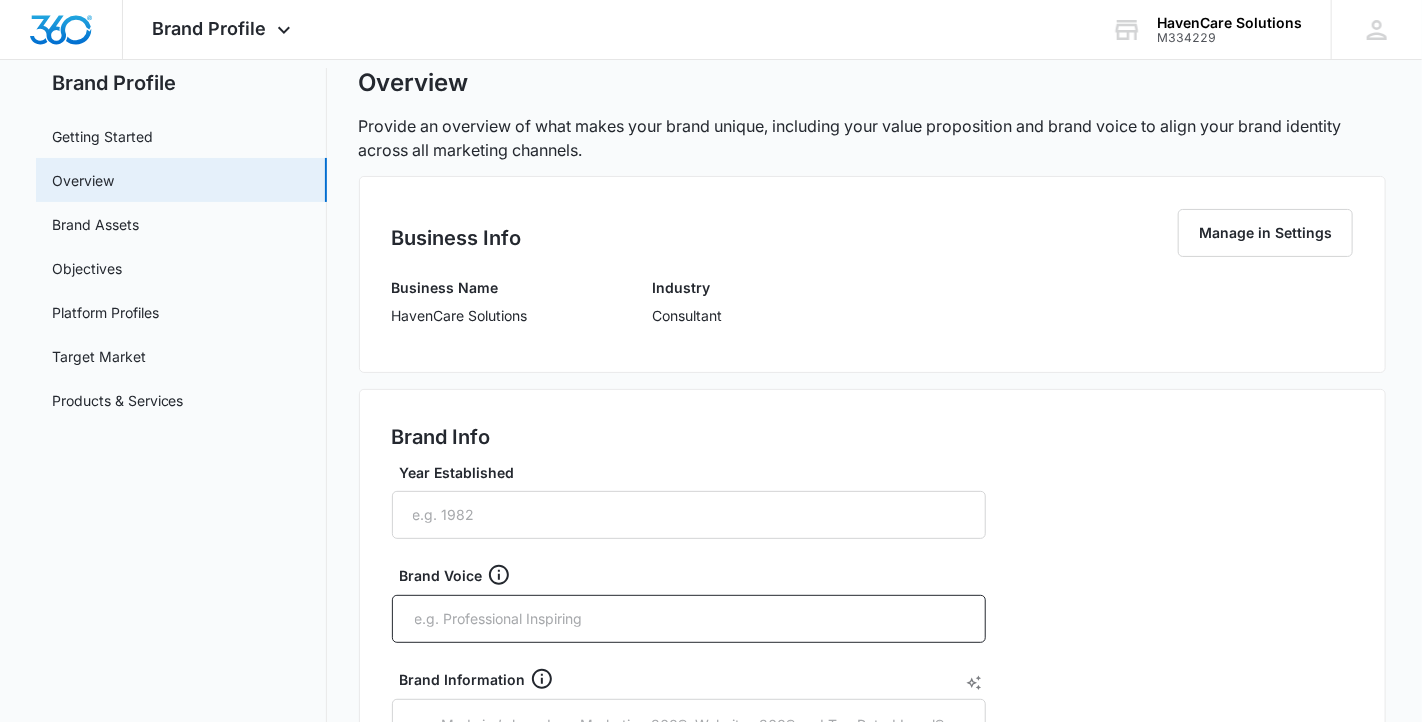 scroll, scrollTop: 0, scrollLeft: 0, axis: both 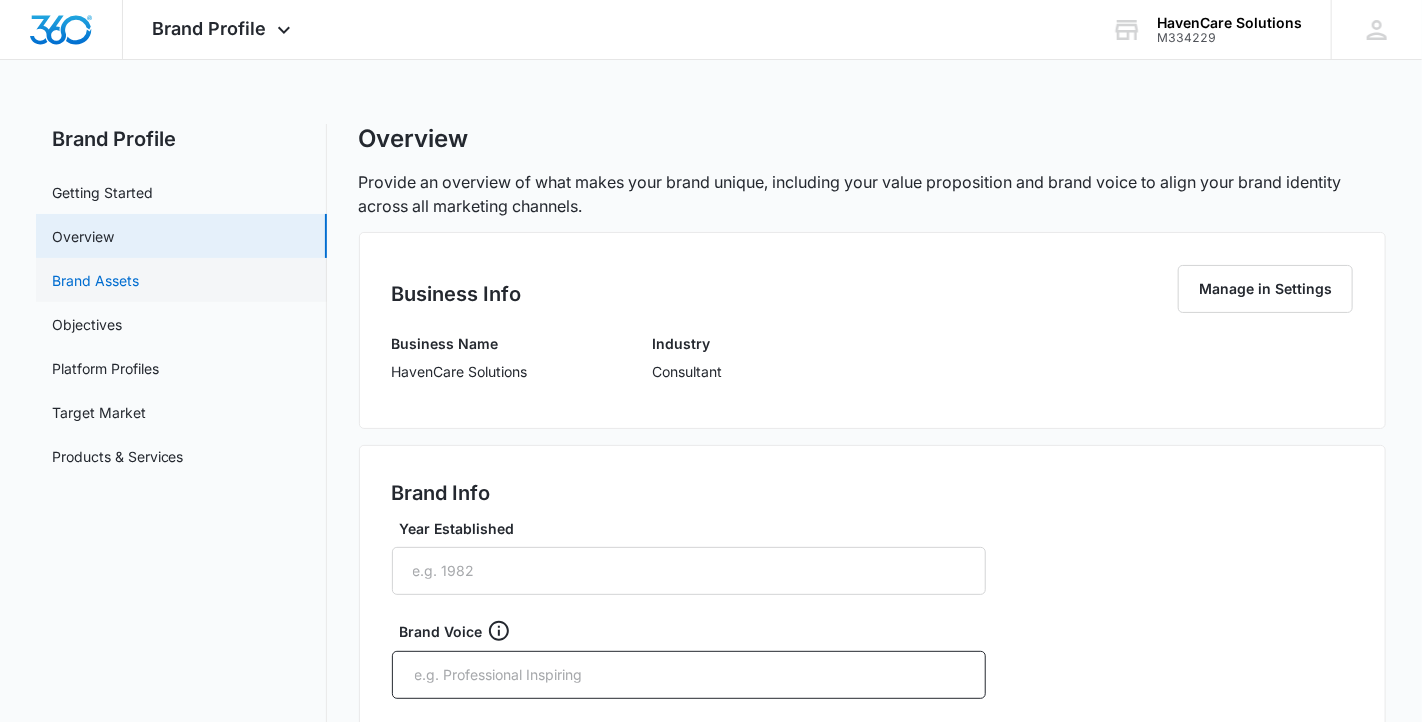 click on "Brand Assets" at bounding box center (95, 280) 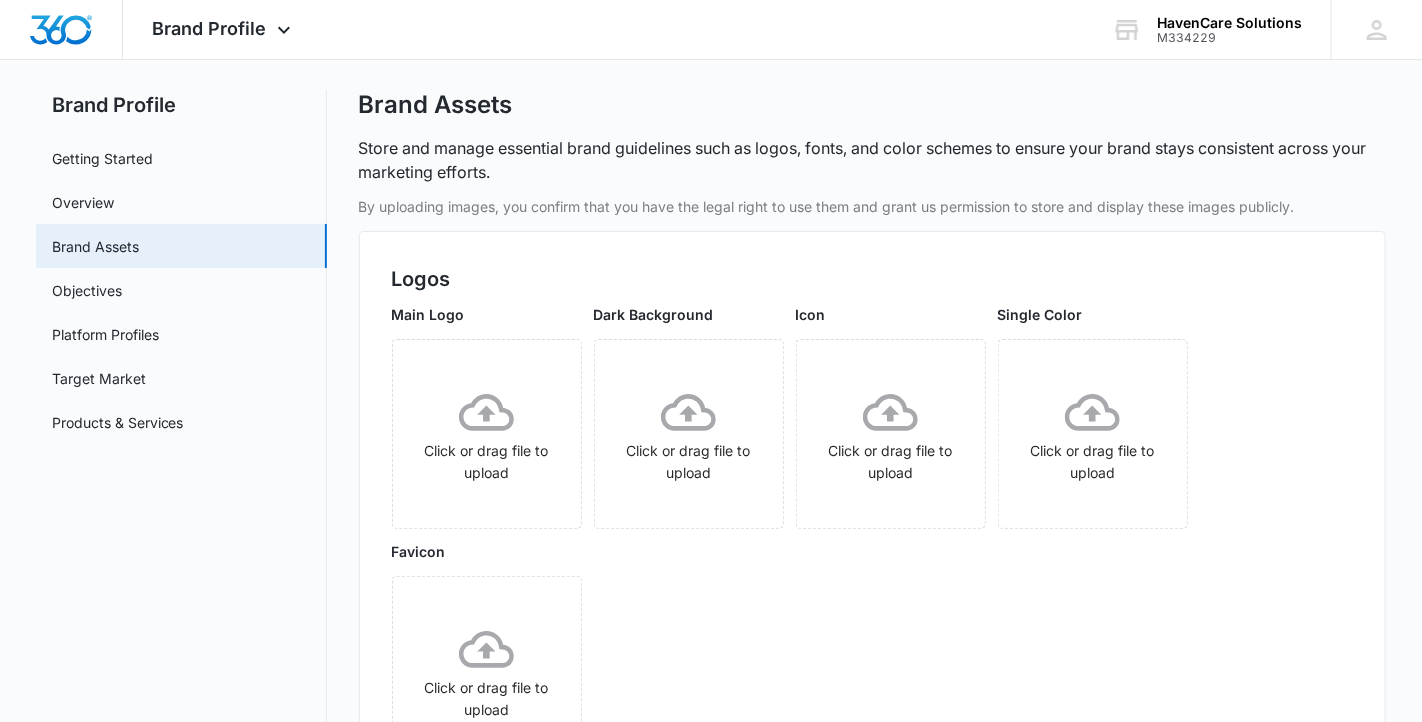 scroll, scrollTop: 0, scrollLeft: 0, axis: both 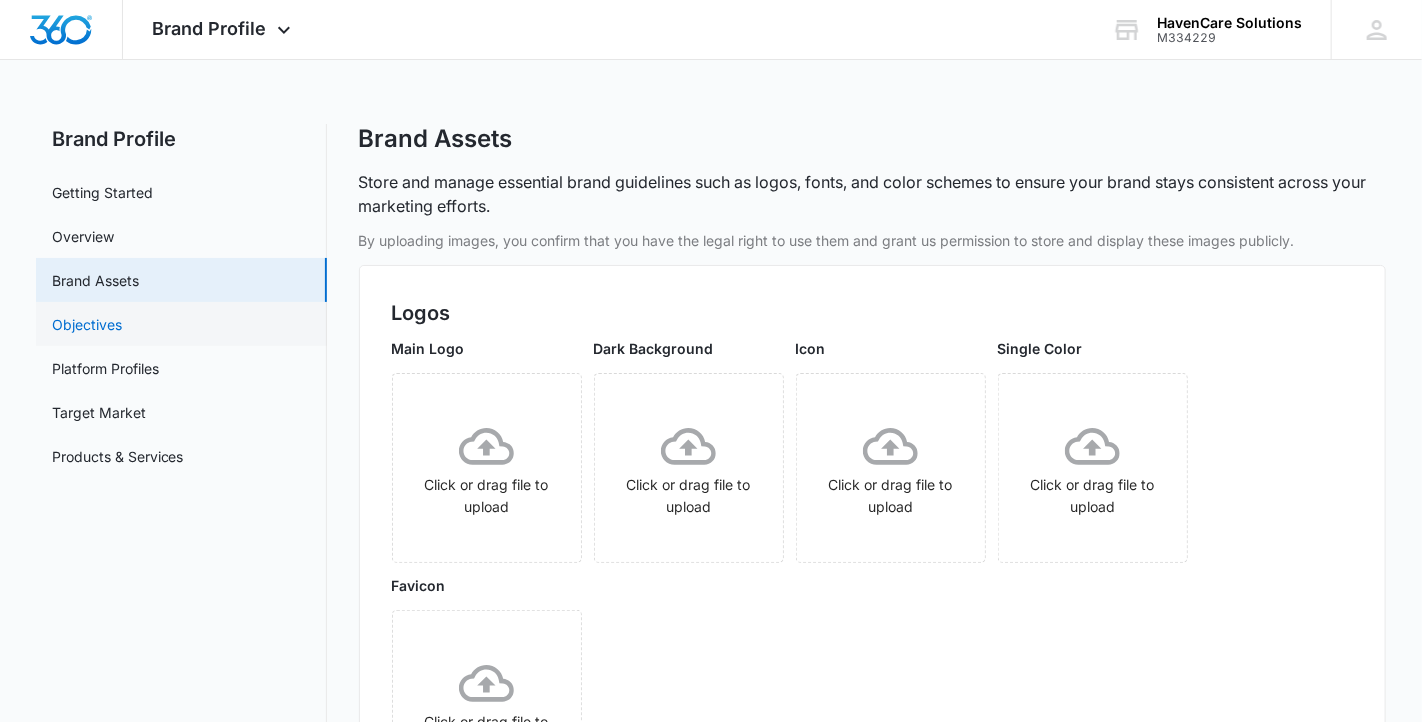 click on "Objectives" at bounding box center (87, 324) 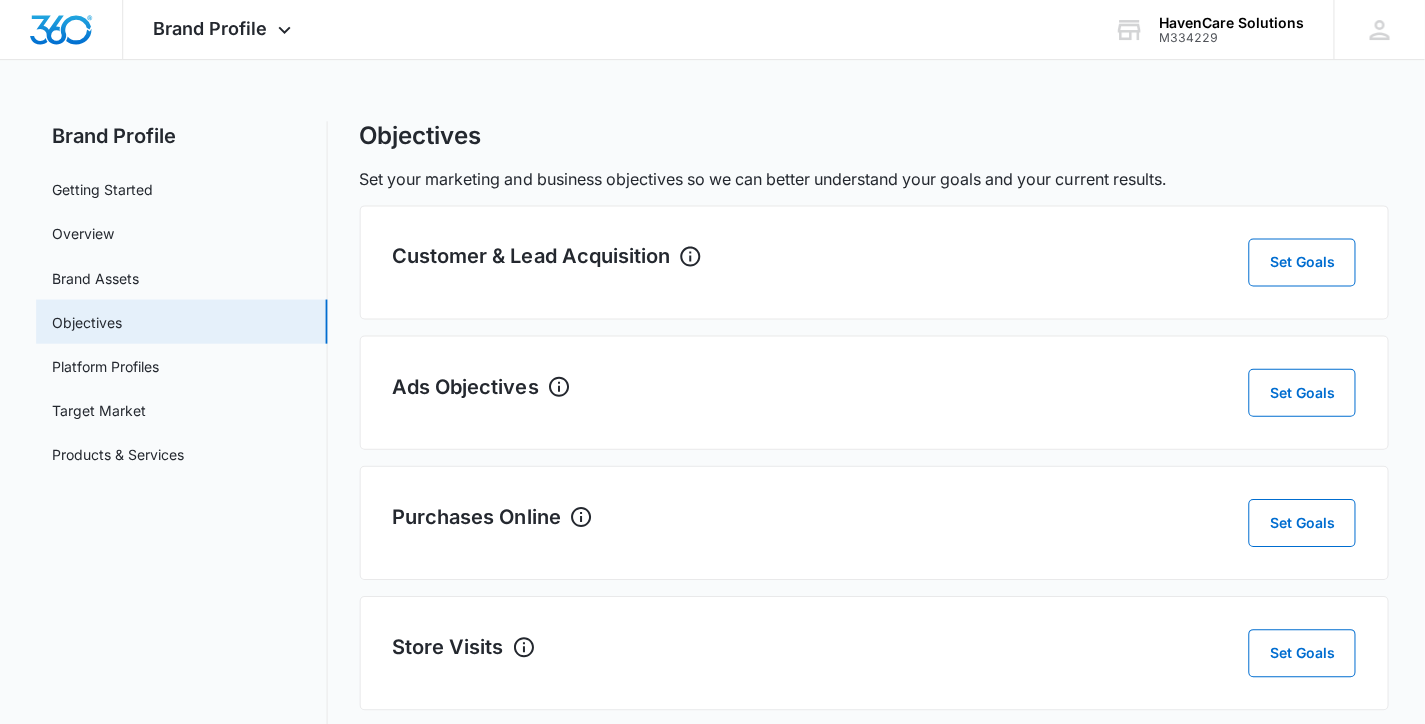 scroll, scrollTop: 0, scrollLeft: 0, axis: both 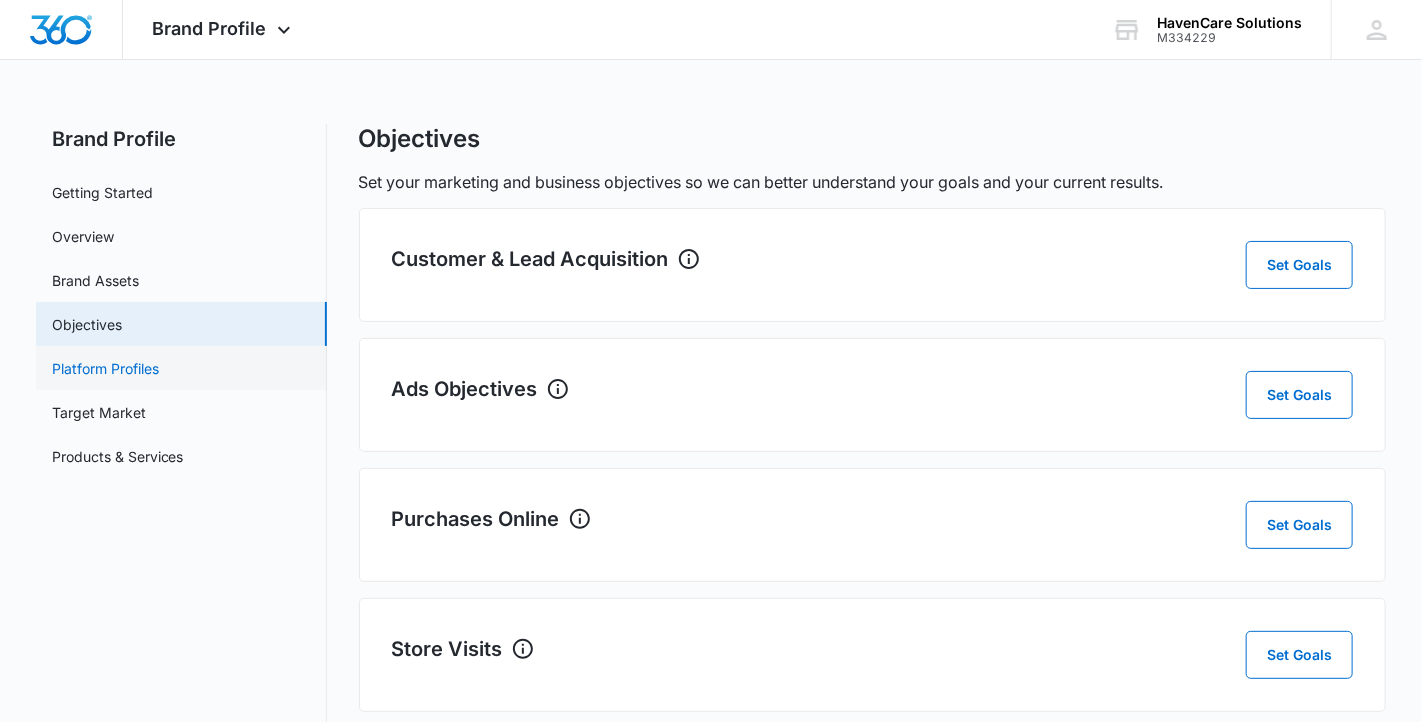 click on "Platform Profiles" at bounding box center [105, 368] 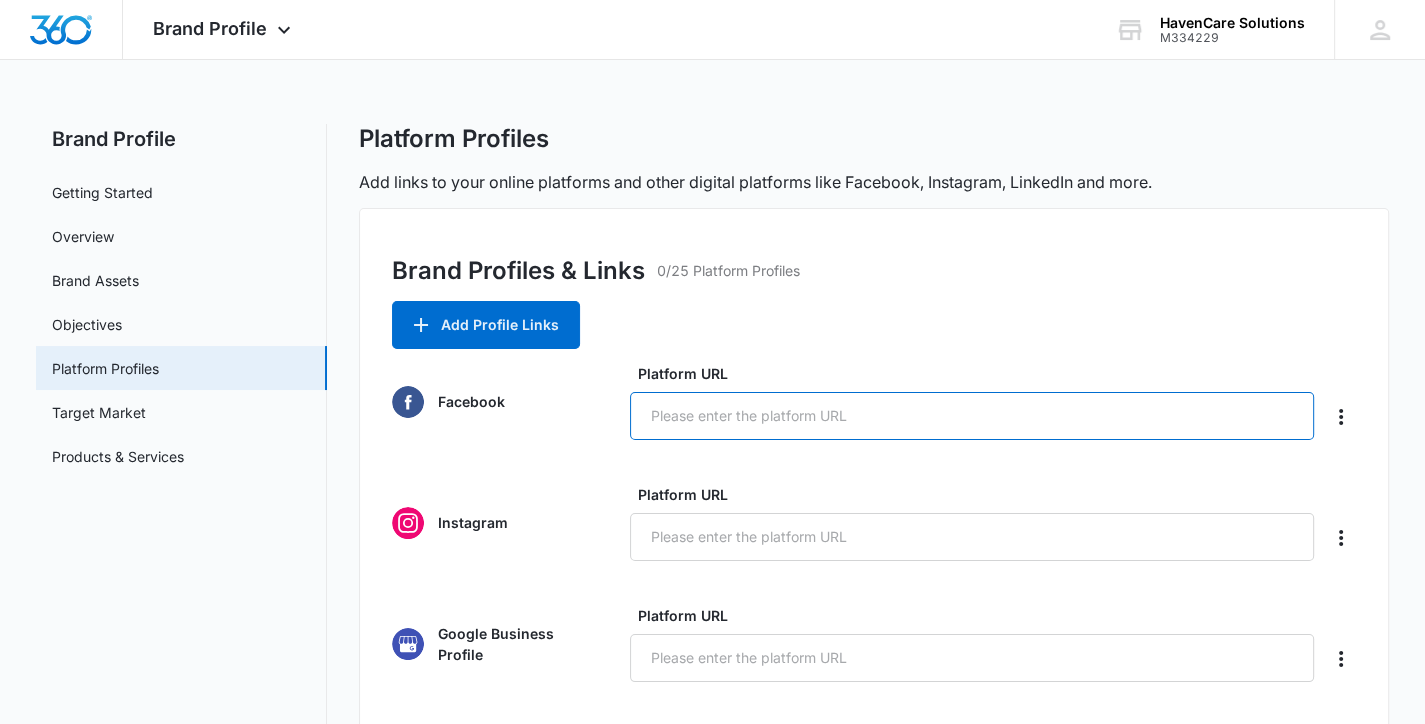 click on "Platform URL" at bounding box center [972, 416] 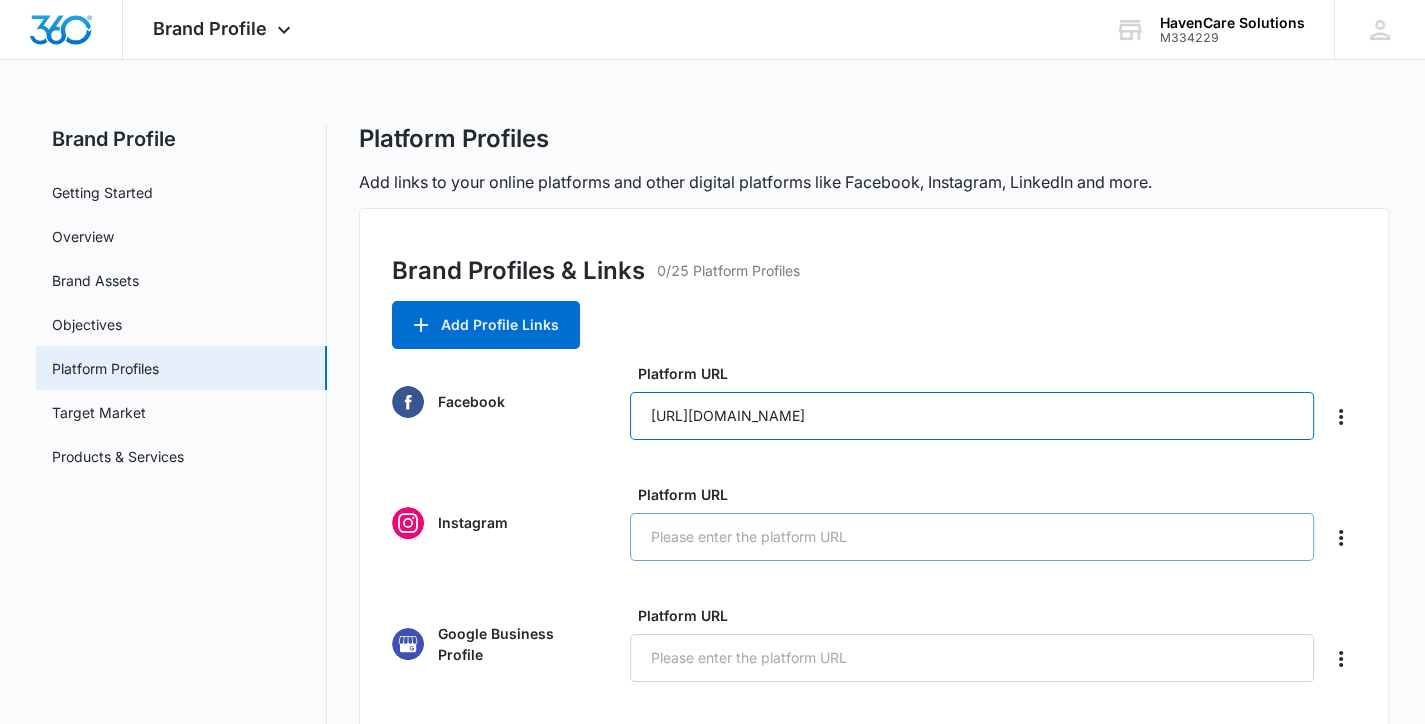 type on "https://www.facebook.com/share/1Ebp4myKZs/?mibextid=wwXIfr" 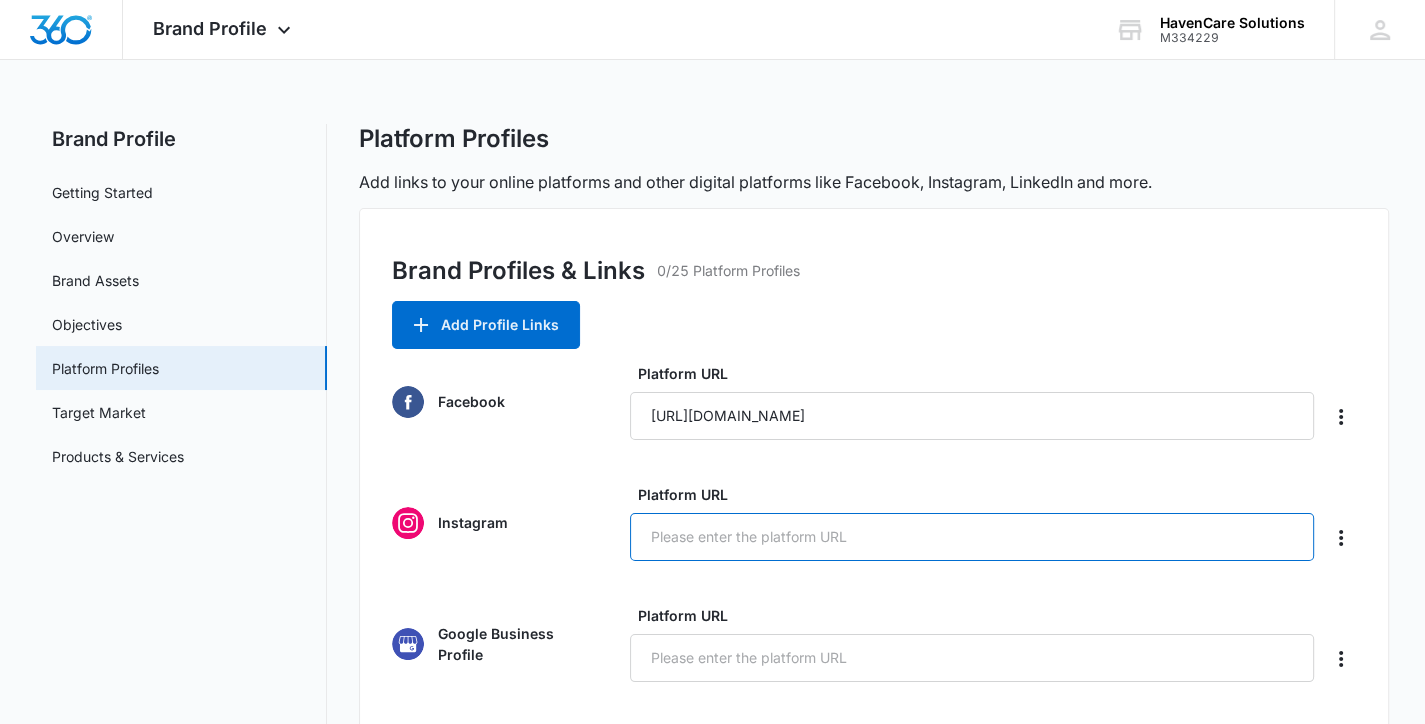 click on "Platform URL" at bounding box center [972, 537] 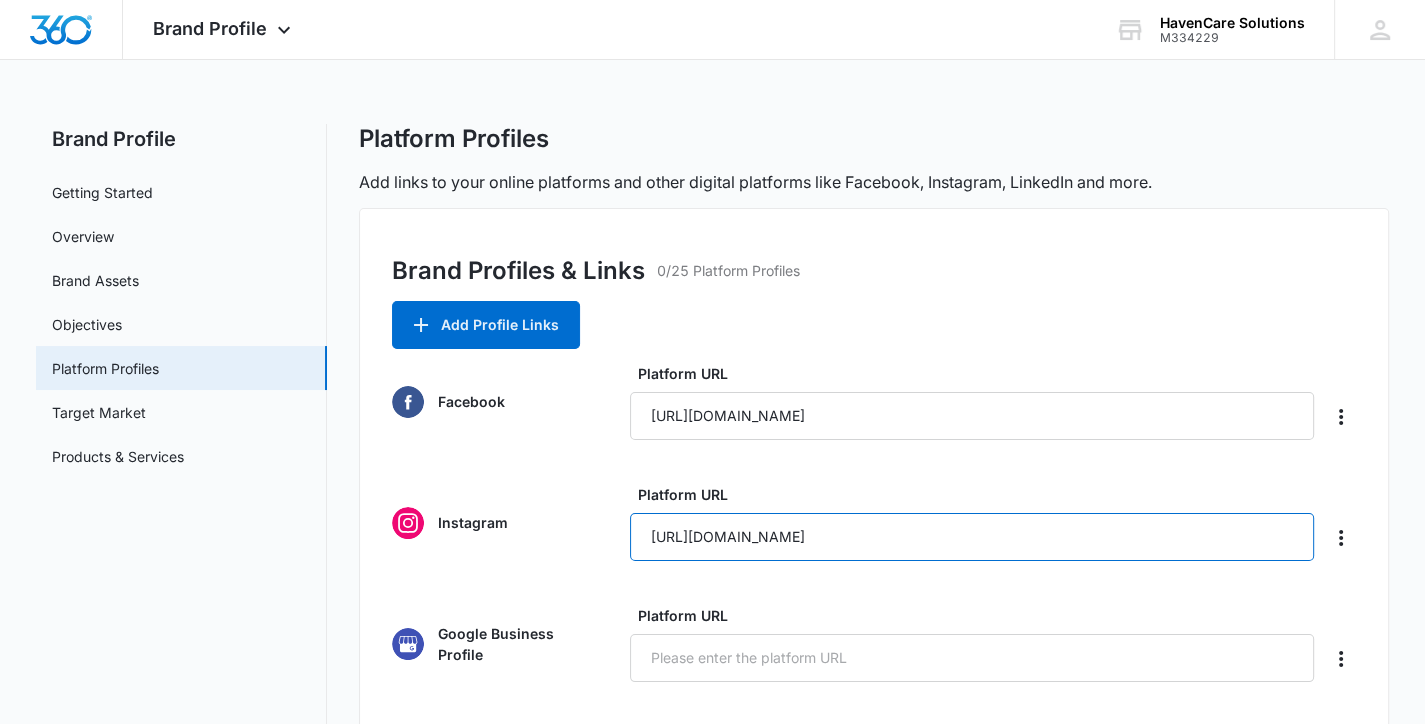 scroll, scrollTop: 0, scrollLeft: 16, axis: horizontal 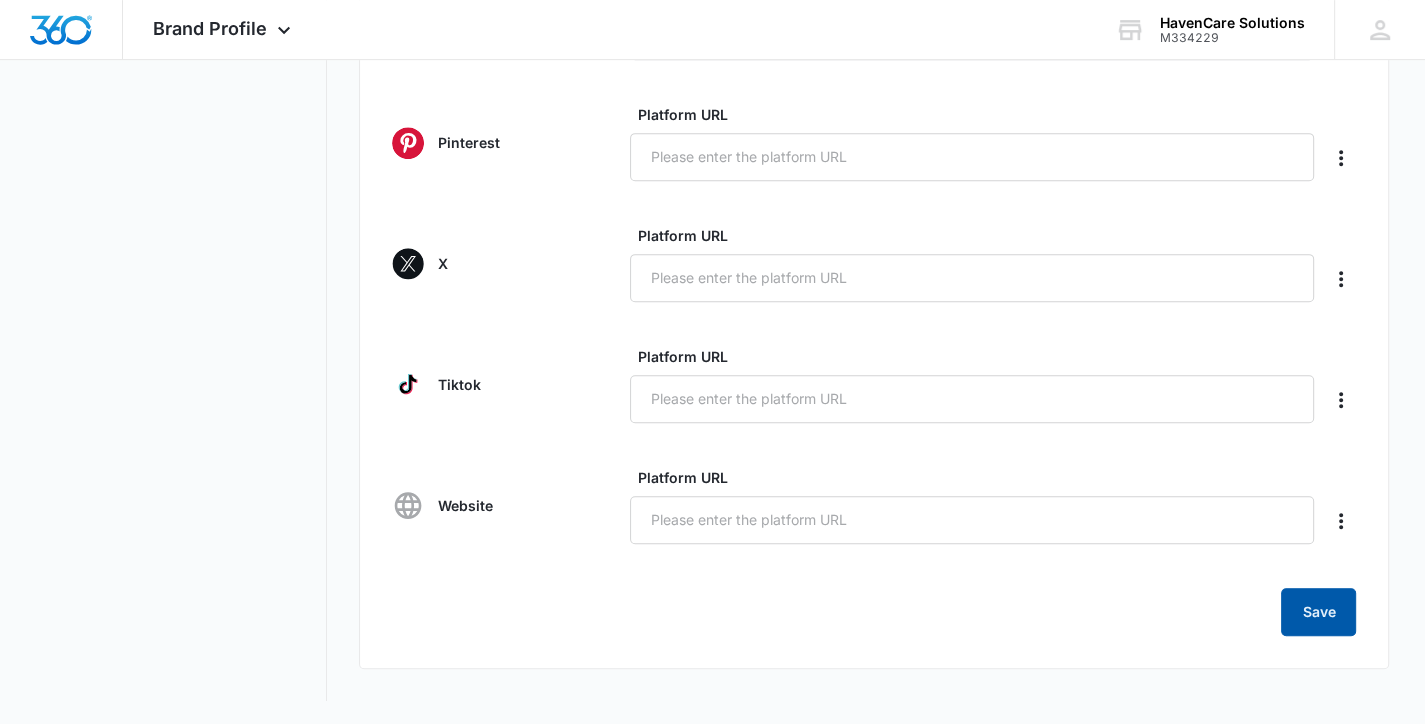 type on "https://www.instagram.com/havencaresolutions?igsh=NTc4MTIwNjQ2YQ%3D%3D&utm_source=qr" 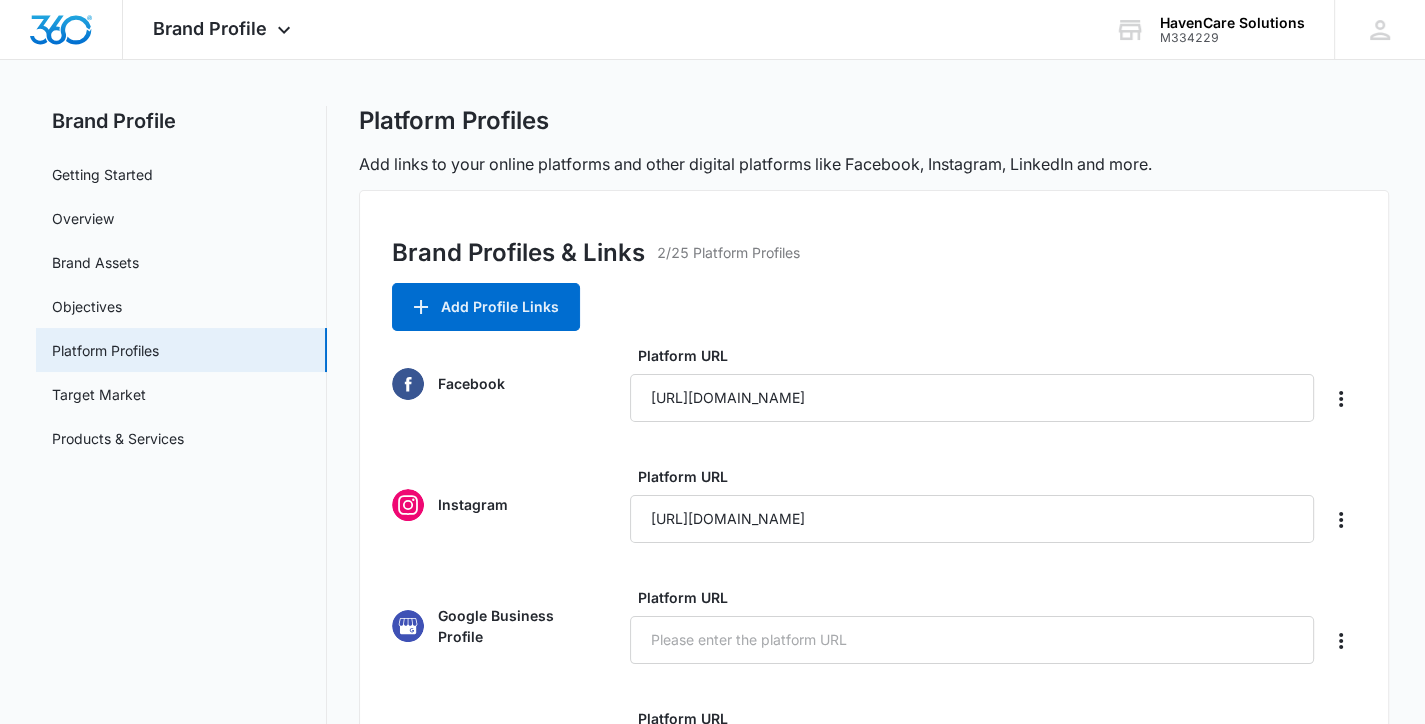 scroll, scrollTop: 0, scrollLeft: 0, axis: both 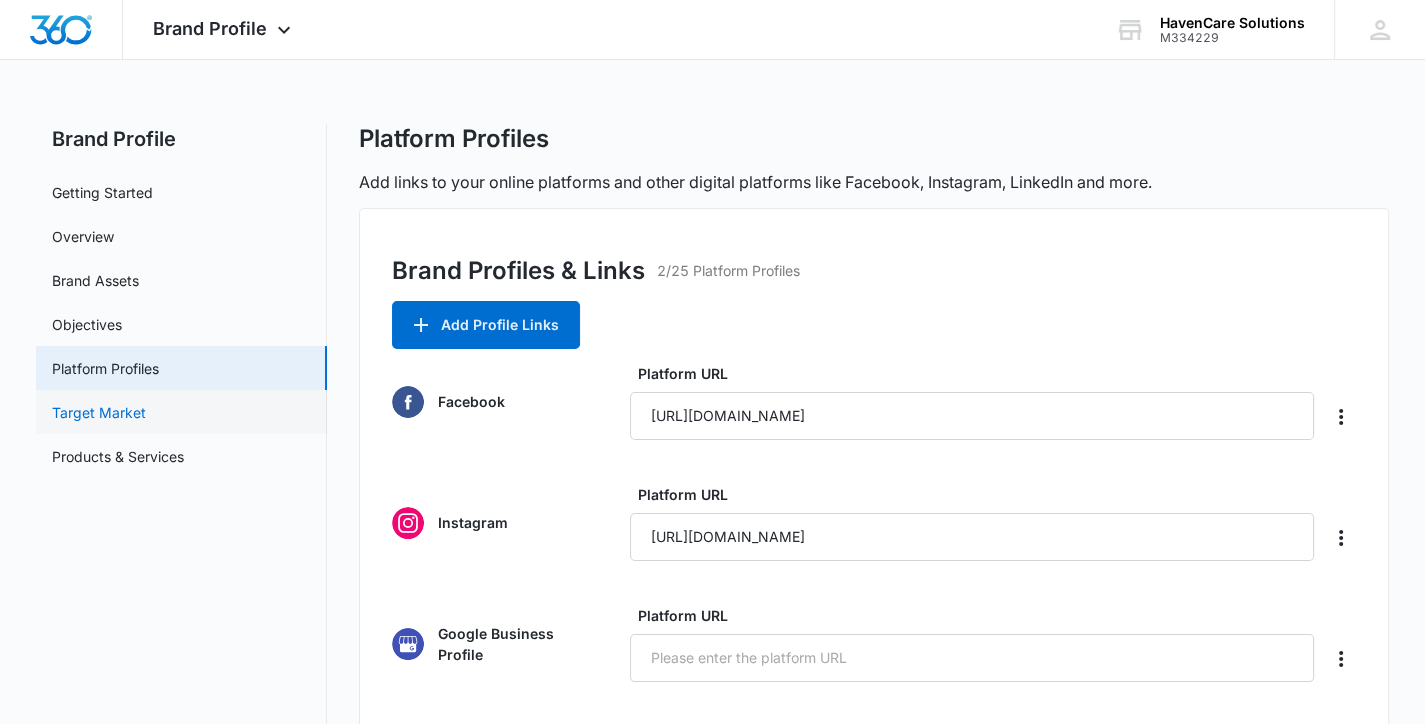 click on "Target Market" at bounding box center (99, 412) 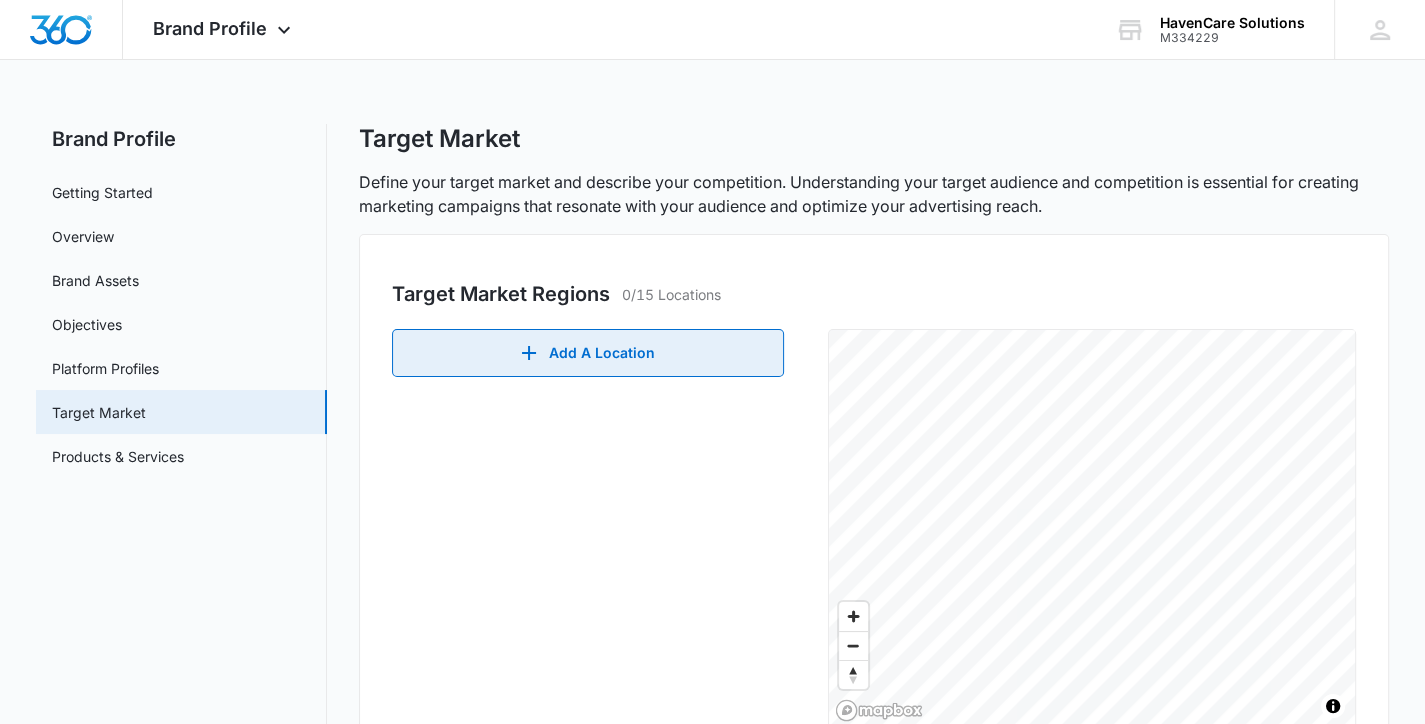 click on "Add A Location" at bounding box center [588, 353] 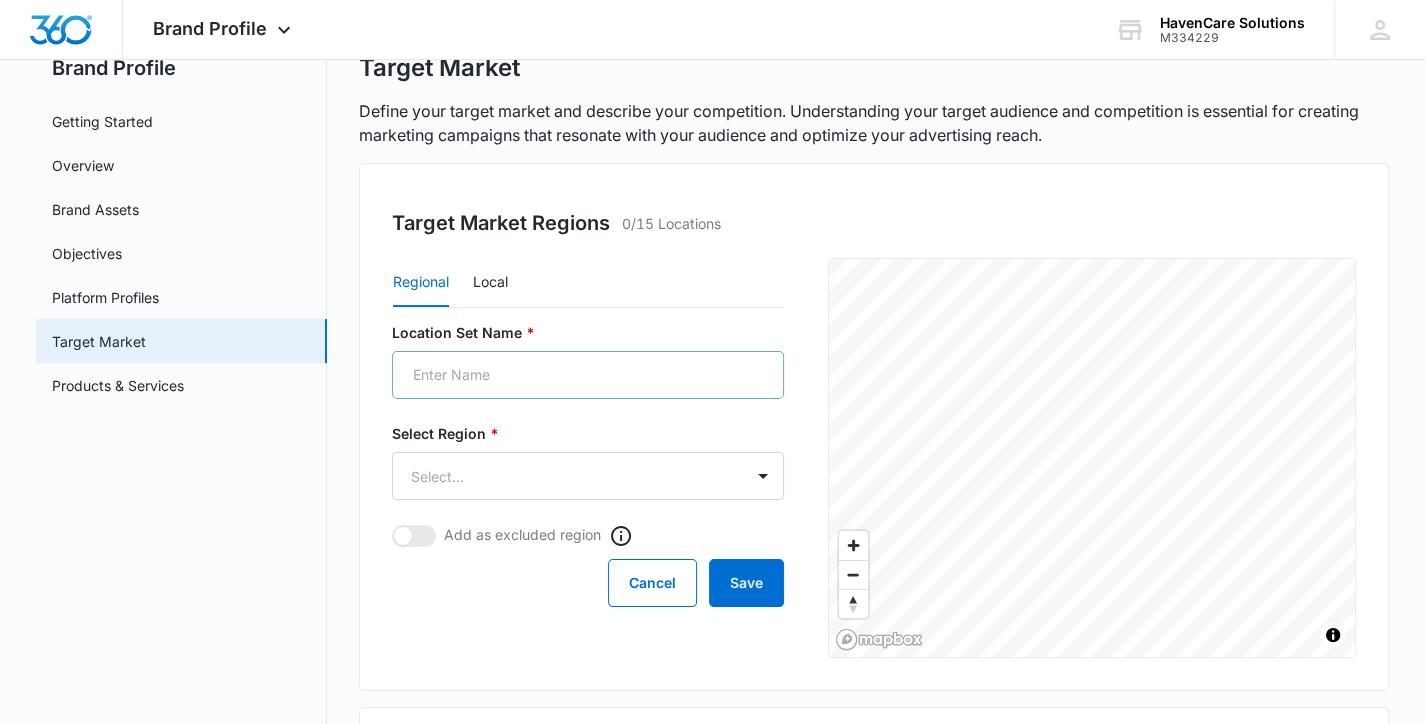 scroll, scrollTop: 100, scrollLeft: 0, axis: vertical 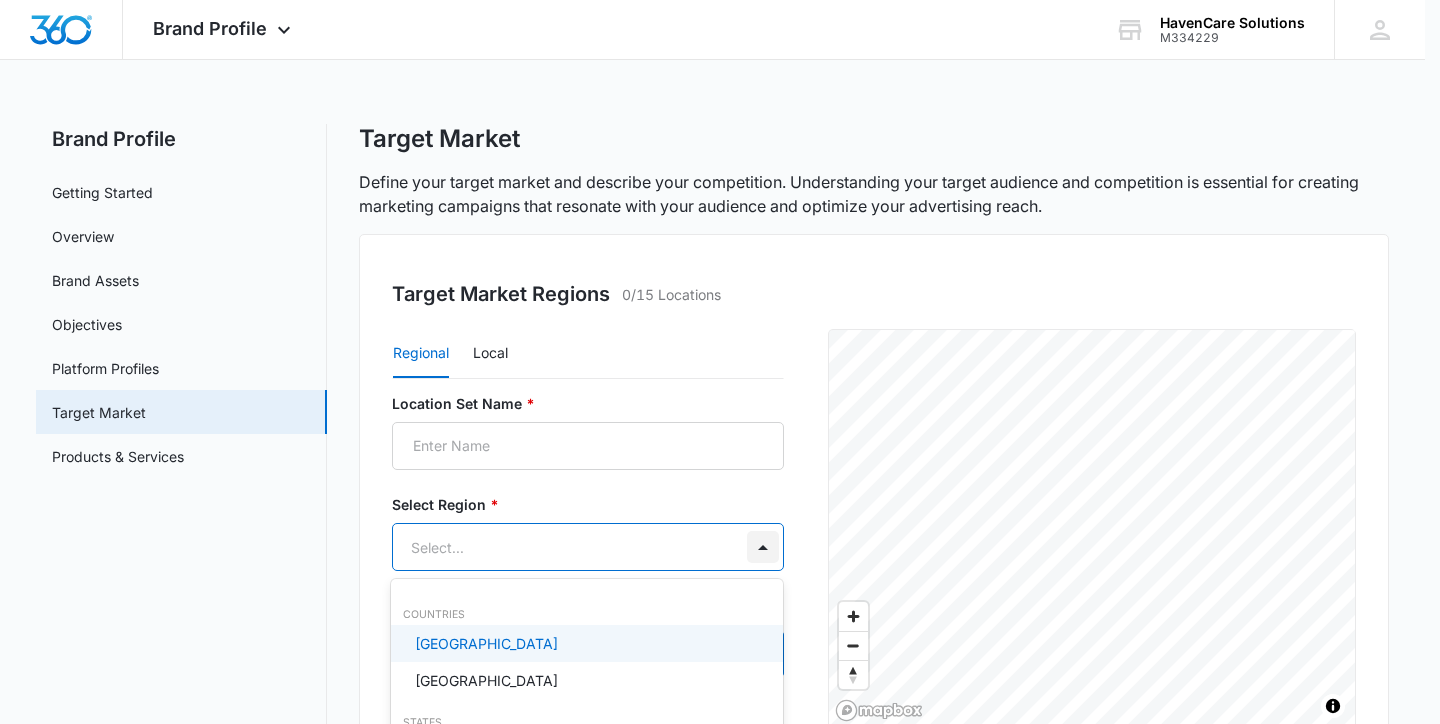 click on "Brand Profile Apps Reputation Websites Forms CRM Email Shop Payments POS Ads Intelligence Brand Settings HavenCare Solutions  M334229 Your Accounts View All DR Dawn Rye dawn_rye@hotmail.com My Profile Notifications Support Logout Terms & Conditions   •   Privacy Policy Brand Profile Getting Started Overview Brand Assets Objectives Platform Profiles Target Market Products & Services Target Market Define your target market and describe your competition. Understanding your target audience and competition is essential for creating marketing campaigns that resonate with your audience and optimize your advertising reach. Target Market Regions 0/15 Locations Regional Local Location Set Name * Select Region * 66 results available. Use Up and Down to choose options, press Enter to select the currently focused option, press Escape to exit the menu, press Tab to select the option and exit the menu. Select... Add as excluded region Cancel Save © Mapbox   © OpenStreetMap   Improve this map Target Customers" at bounding box center (720, 362) 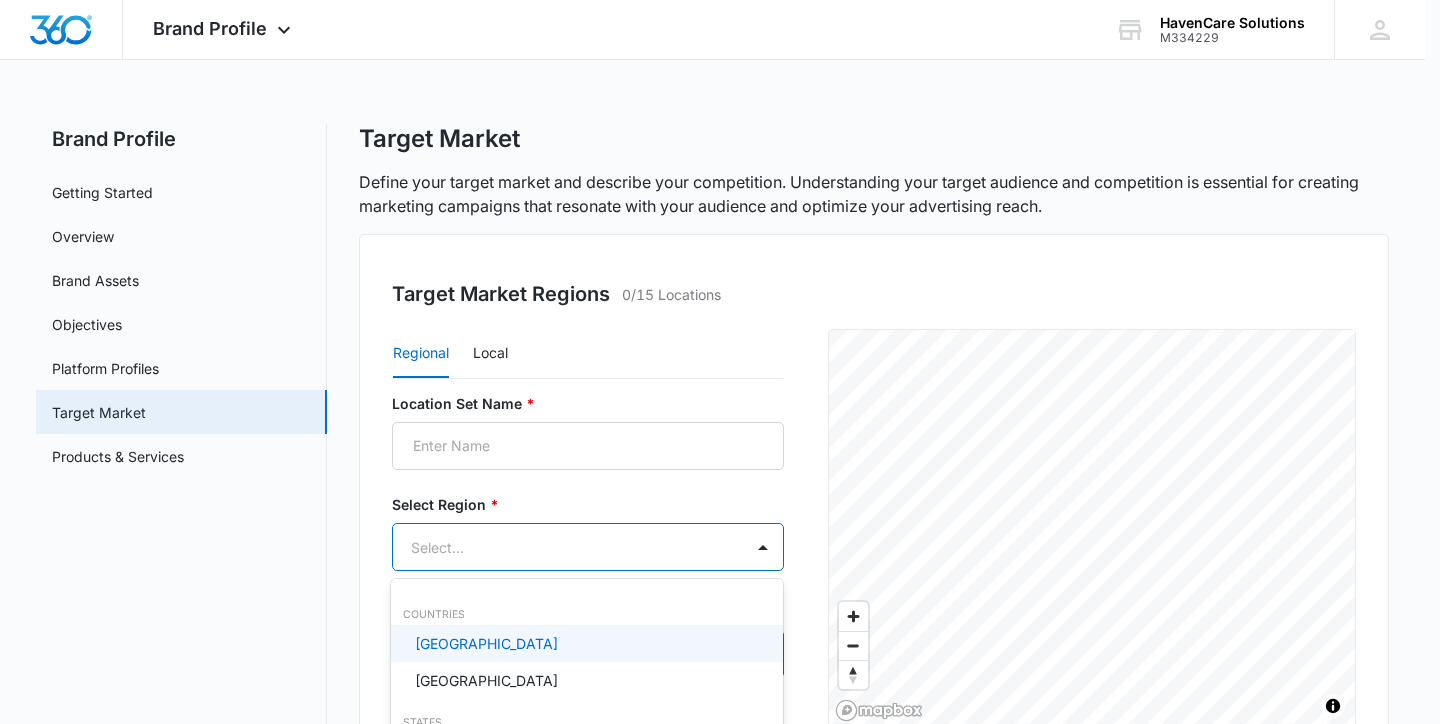 click at bounding box center [720, 362] 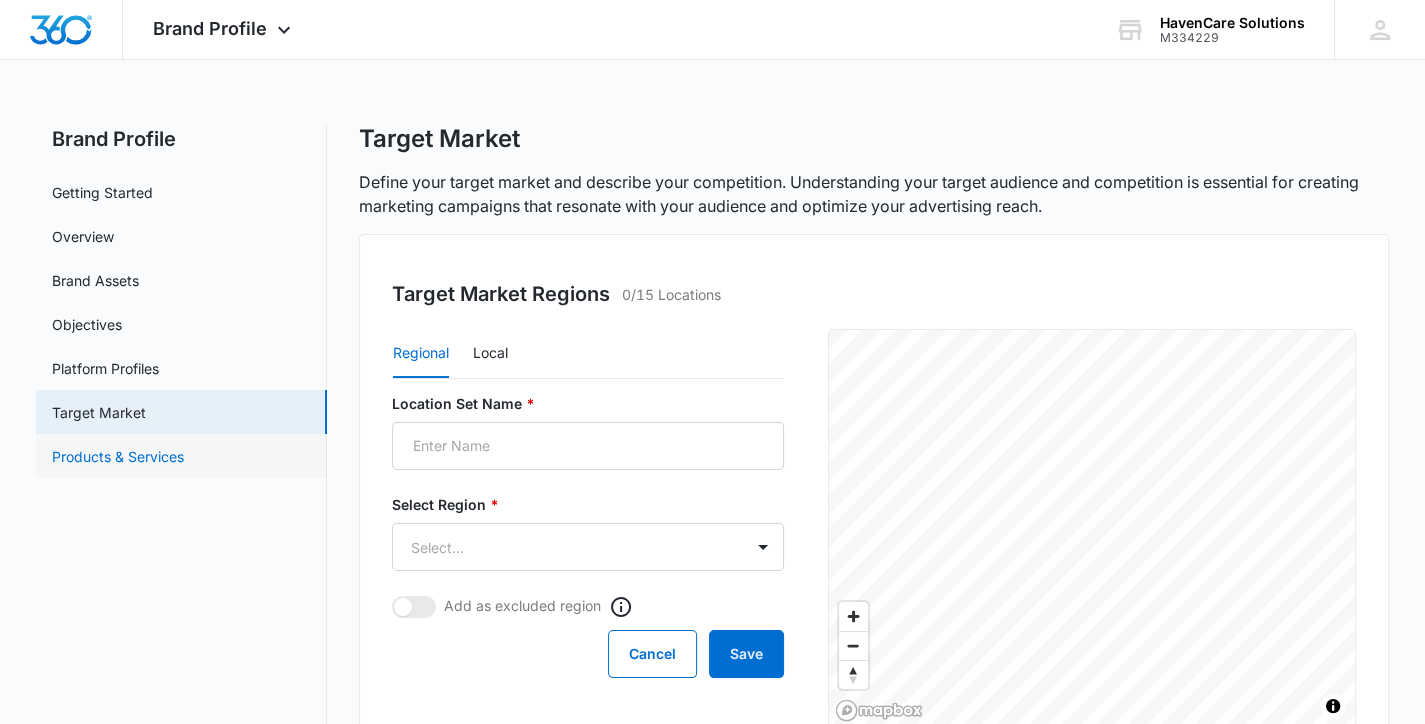 click on "Products & Services" at bounding box center (118, 456) 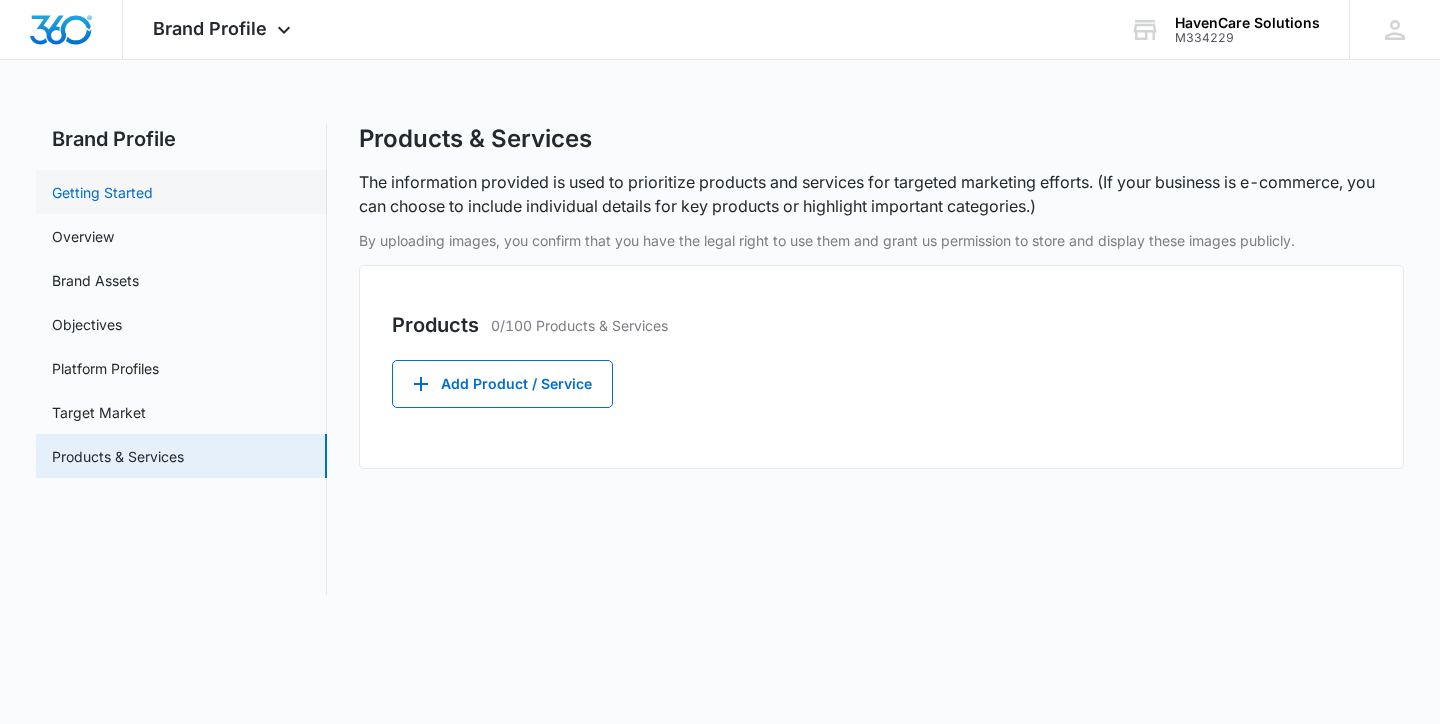 click on "Getting Started" at bounding box center [102, 192] 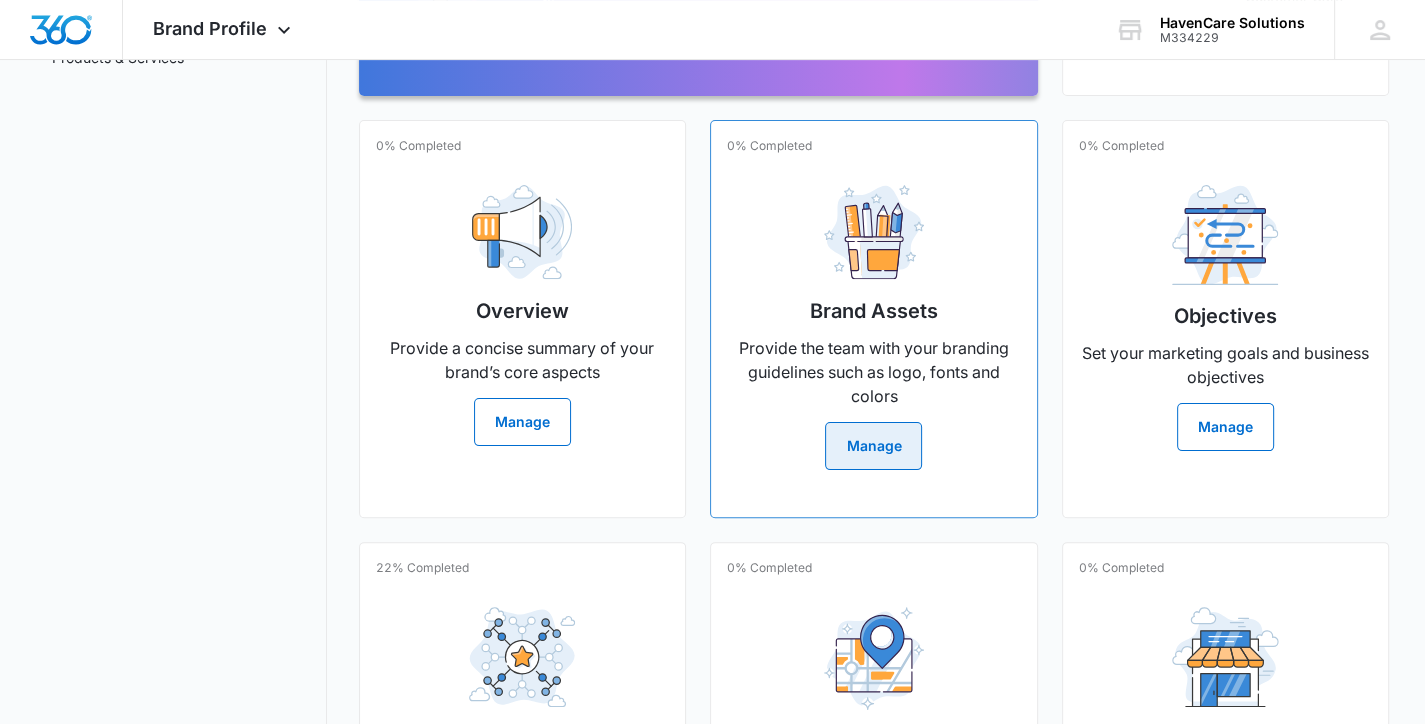 scroll, scrollTop: 400, scrollLeft: 0, axis: vertical 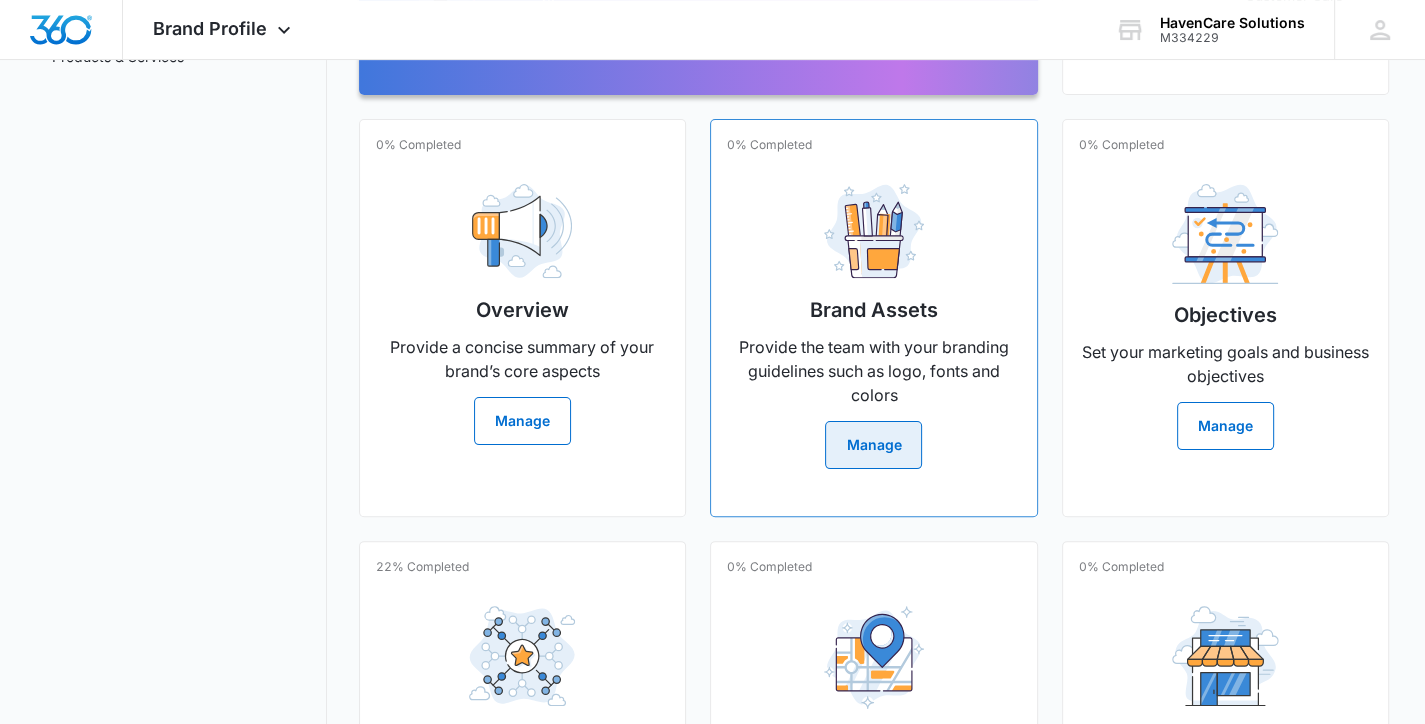 click on "Manage" at bounding box center [873, 445] 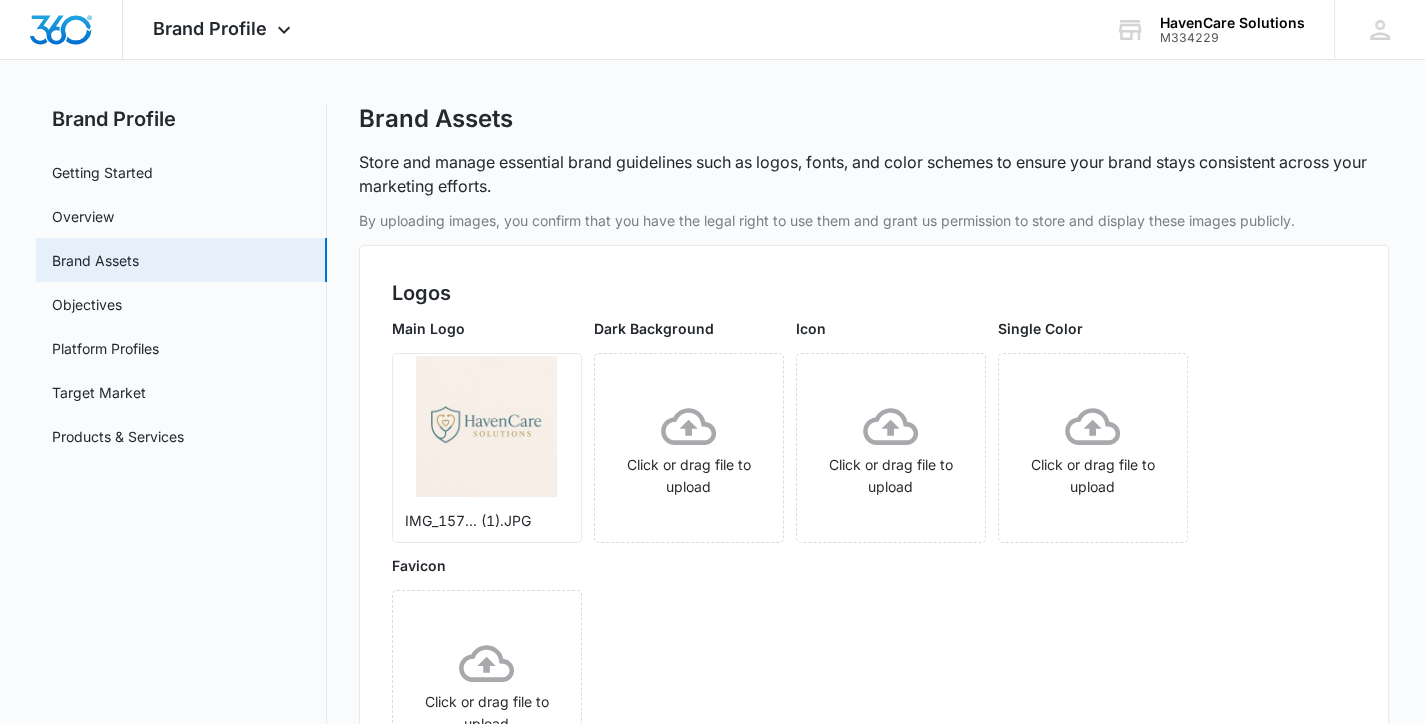 scroll, scrollTop: 0, scrollLeft: 0, axis: both 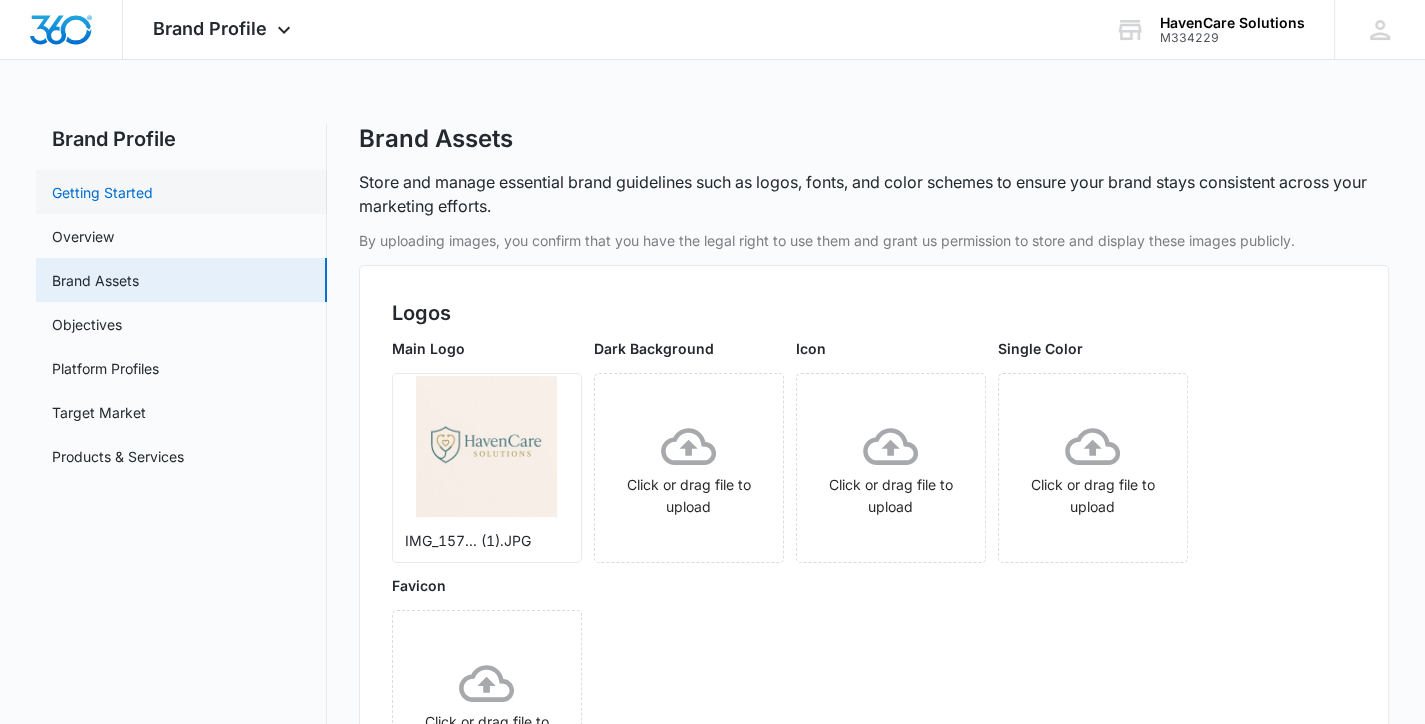 click on "Getting Started" at bounding box center [102, 192] 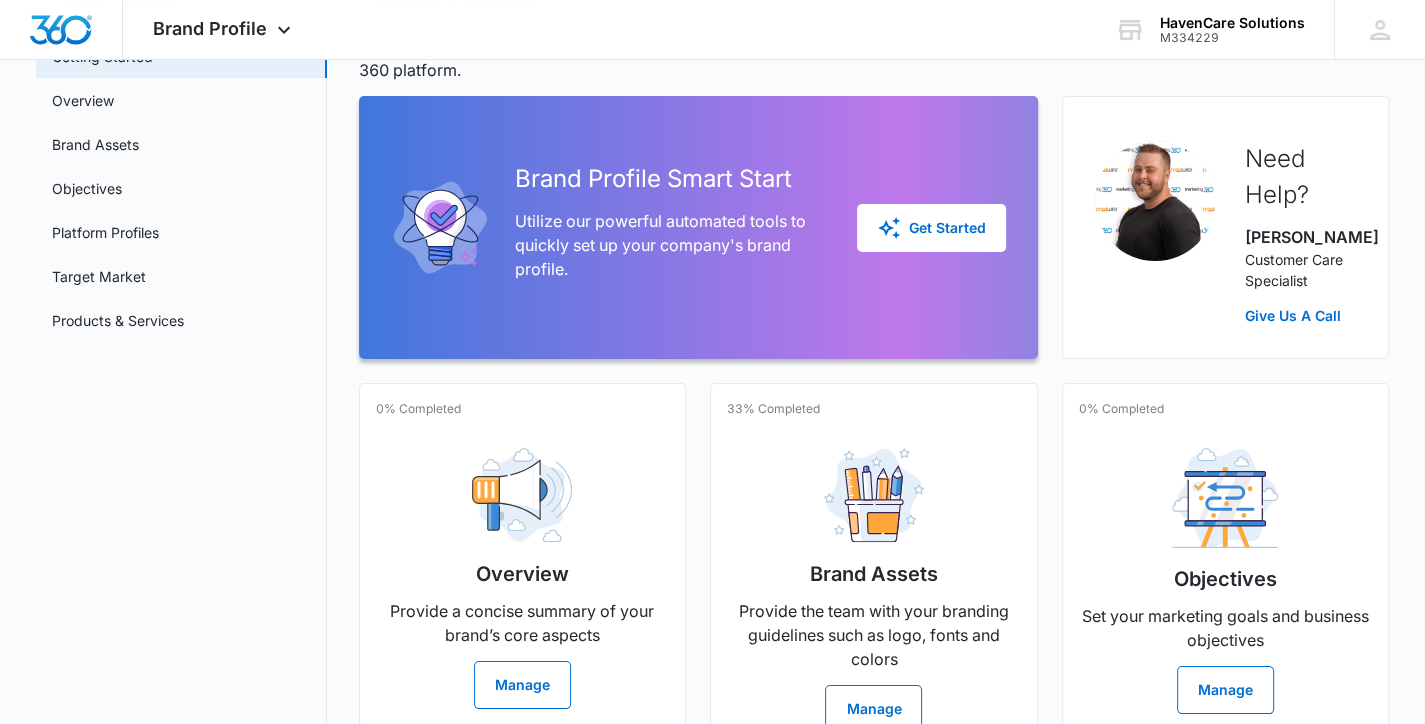 scroll, scrollTop: 0, scrollLeft: 0, axis: both 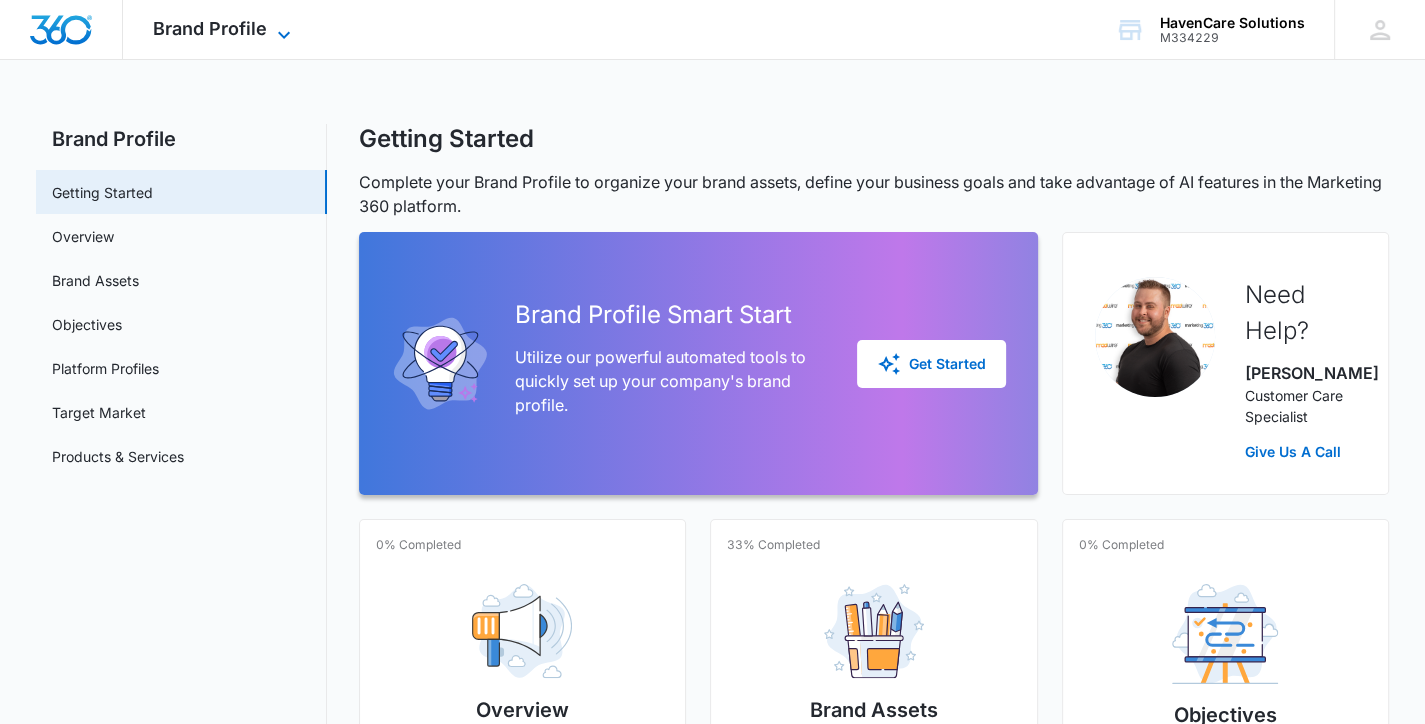 click on "Brand Profile" at bounding box center [210, 28] 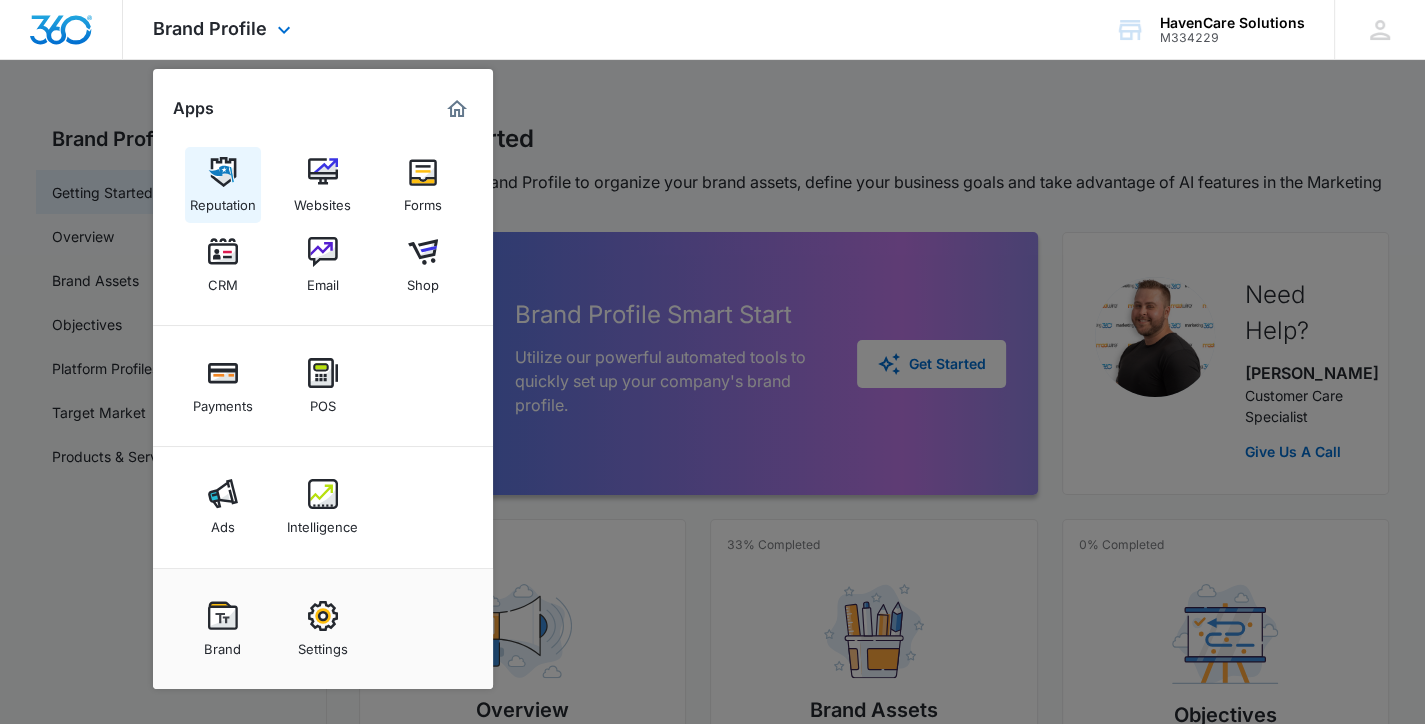 click on "Reputation" at bounding box center (223, 200) 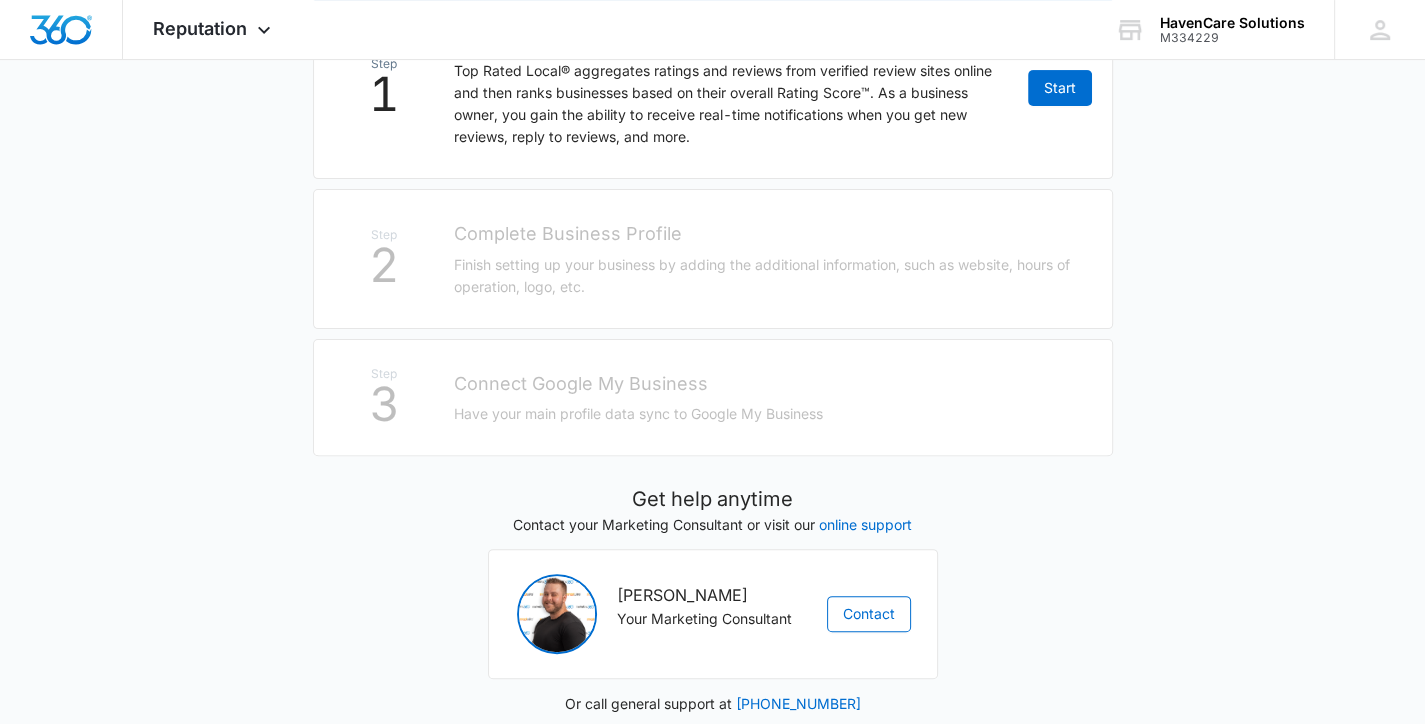 scroll, scrollTop: 500, scrollLeft: 0, axis: vertical 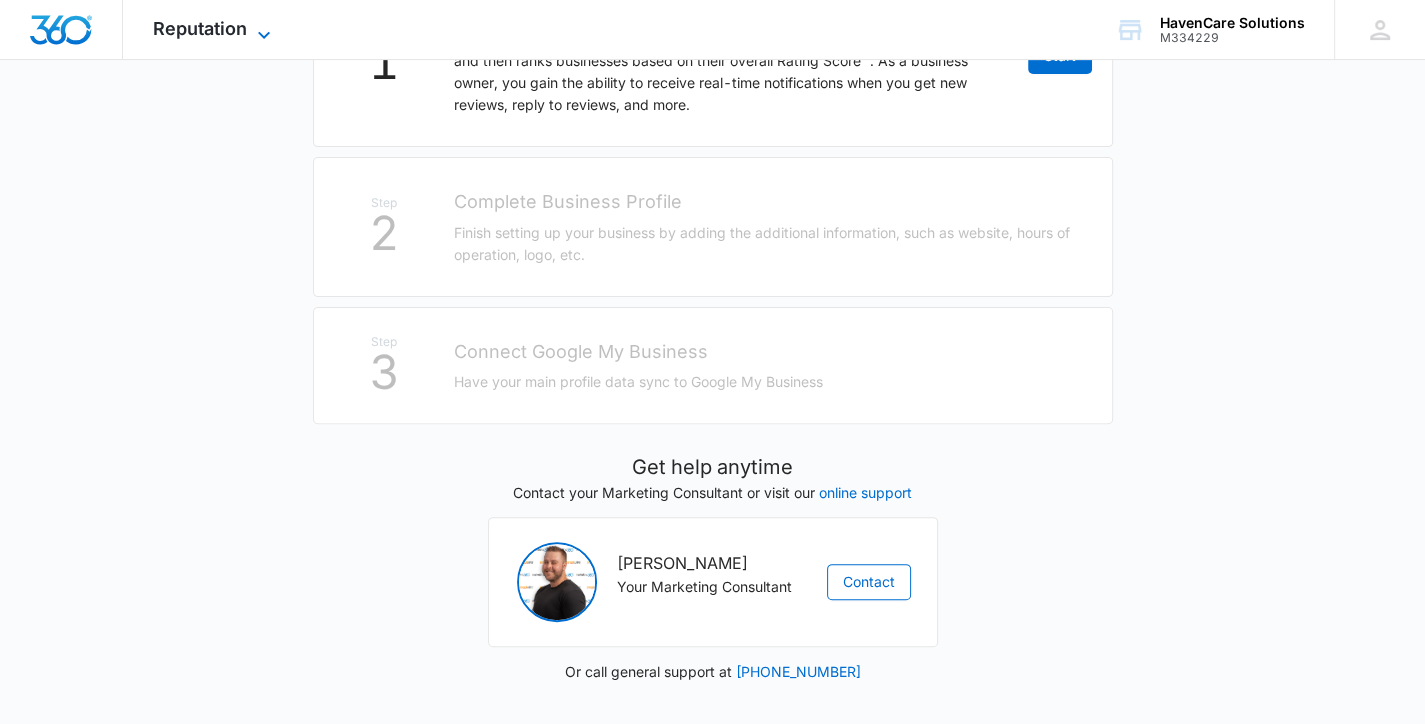 click 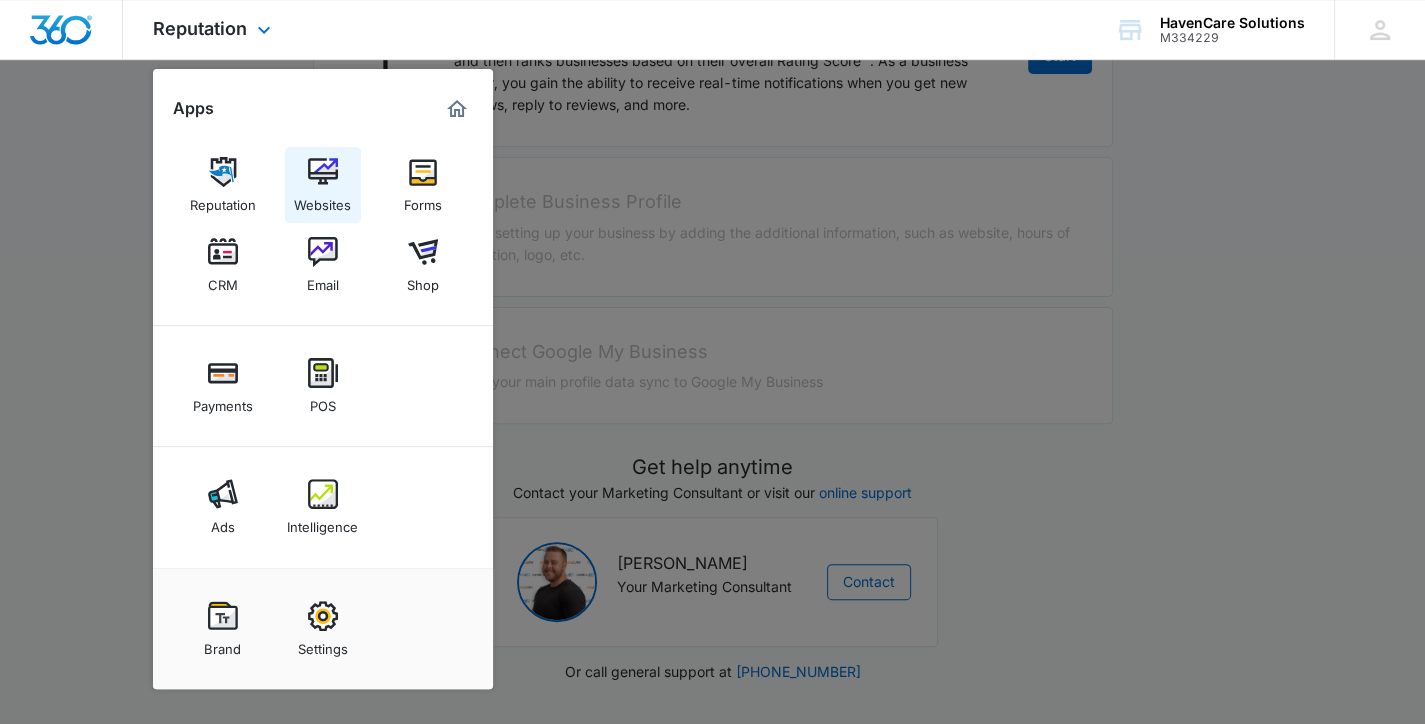 click on "Websites" at bounding box center (323, 185) 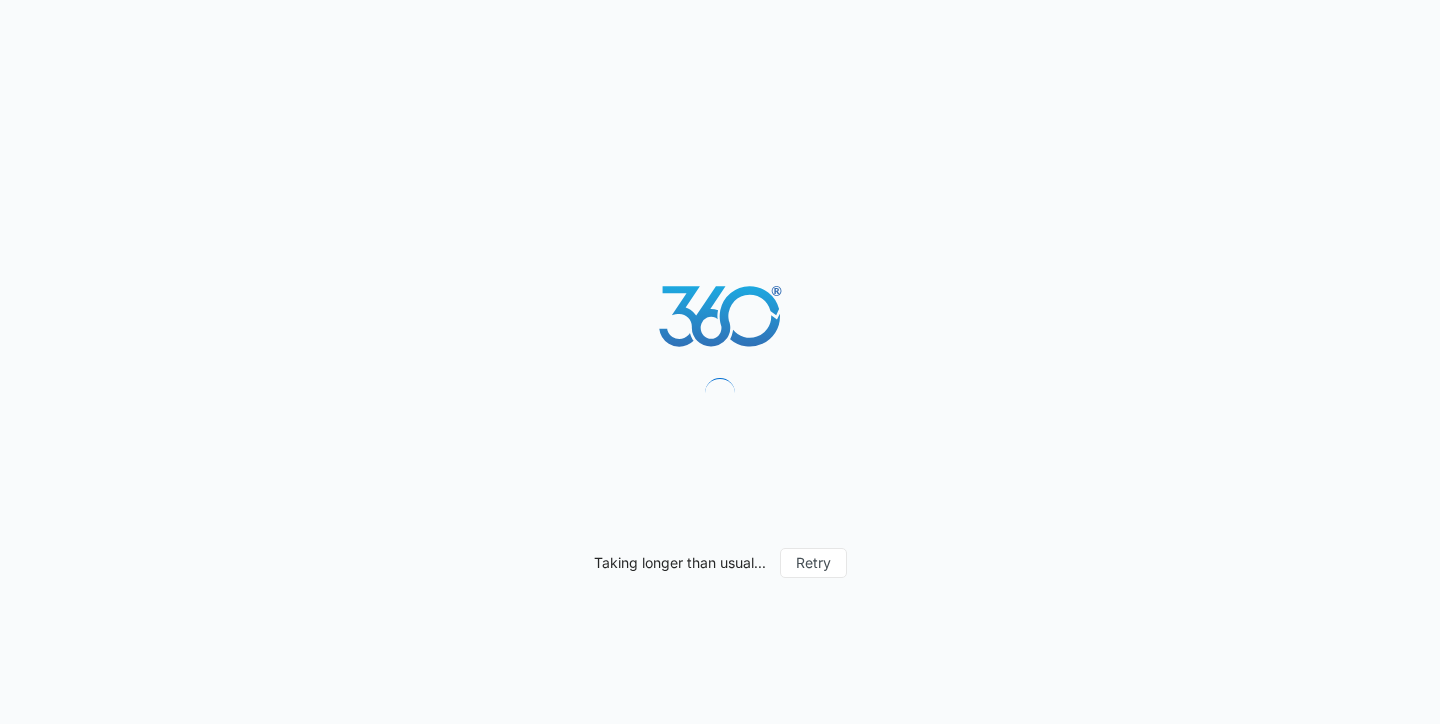 scroll, scrollTop: 0, scrollLeft: 0, axis: both 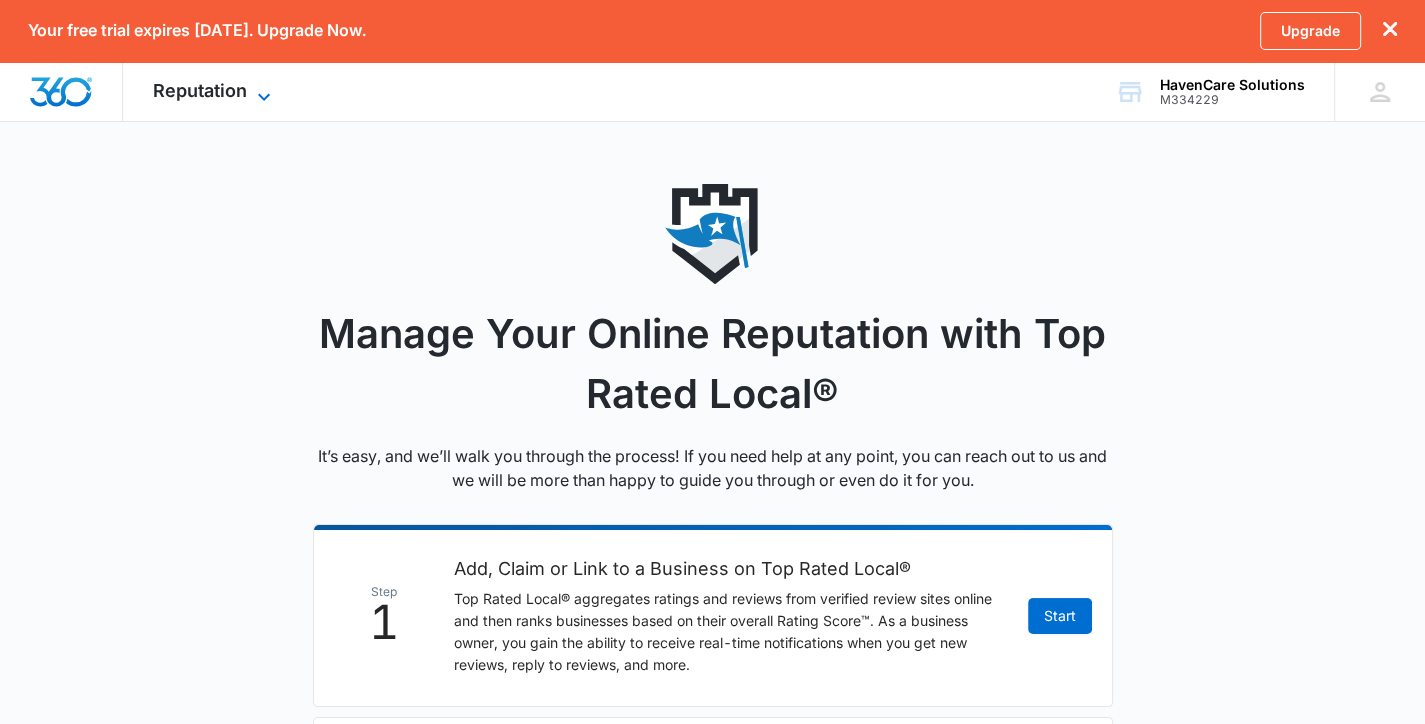 click on "Reputation" at bounding box center [200, 90] 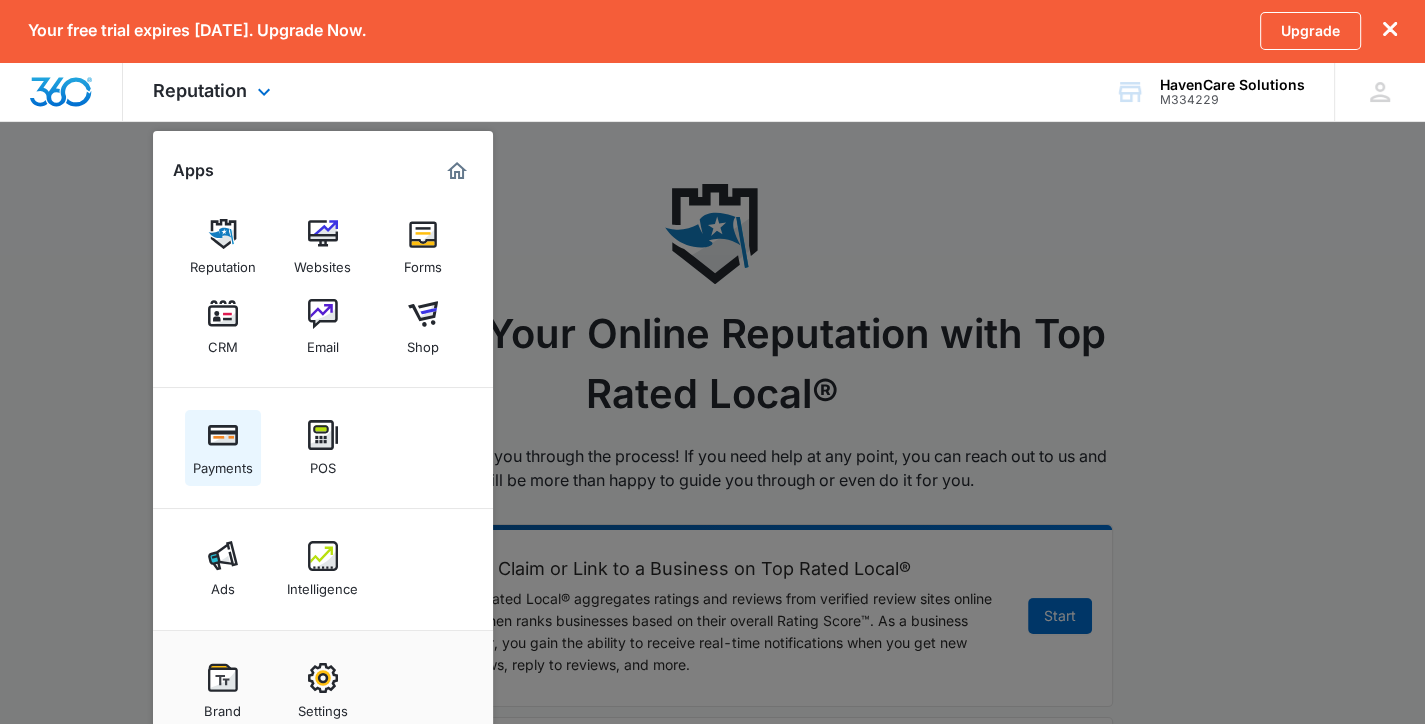 click at bounding box center [223, 435] 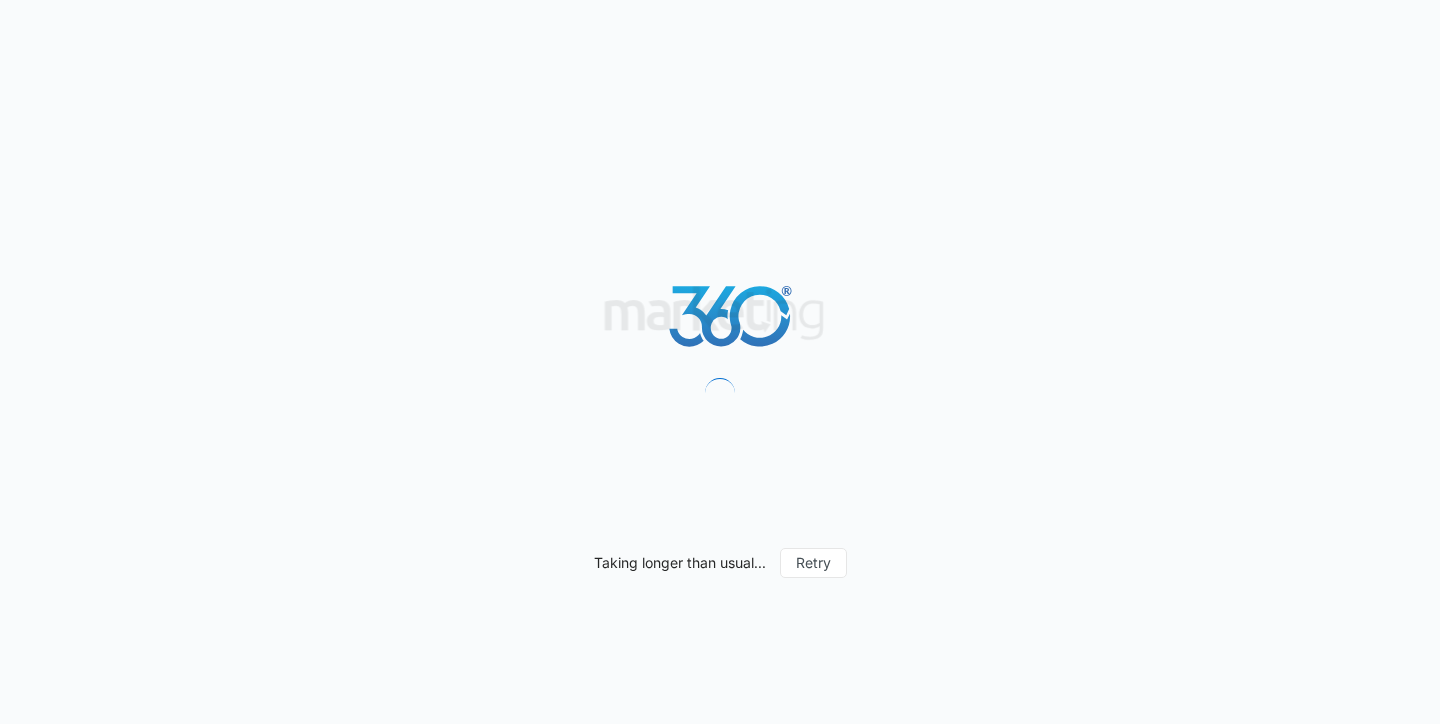 scroll, scrollTop: 0, scrollLeft: 0, axis: both 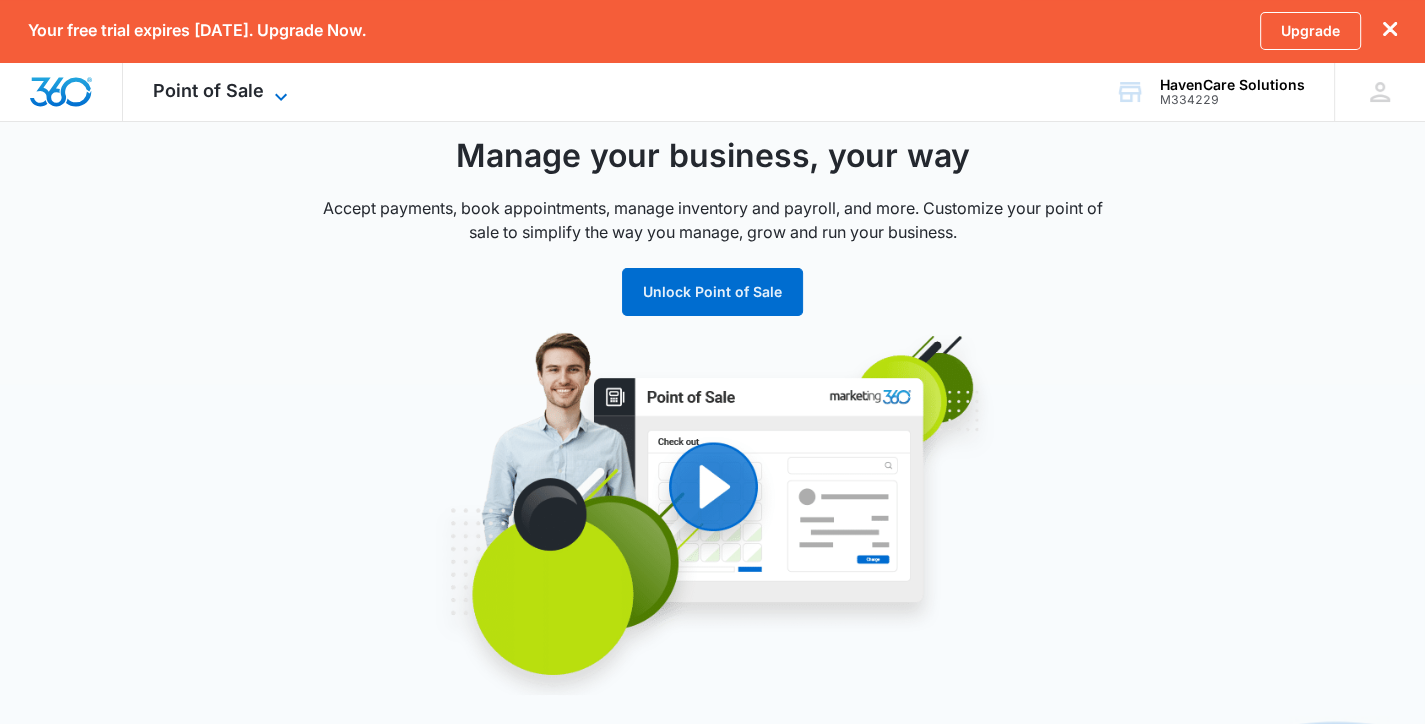 click 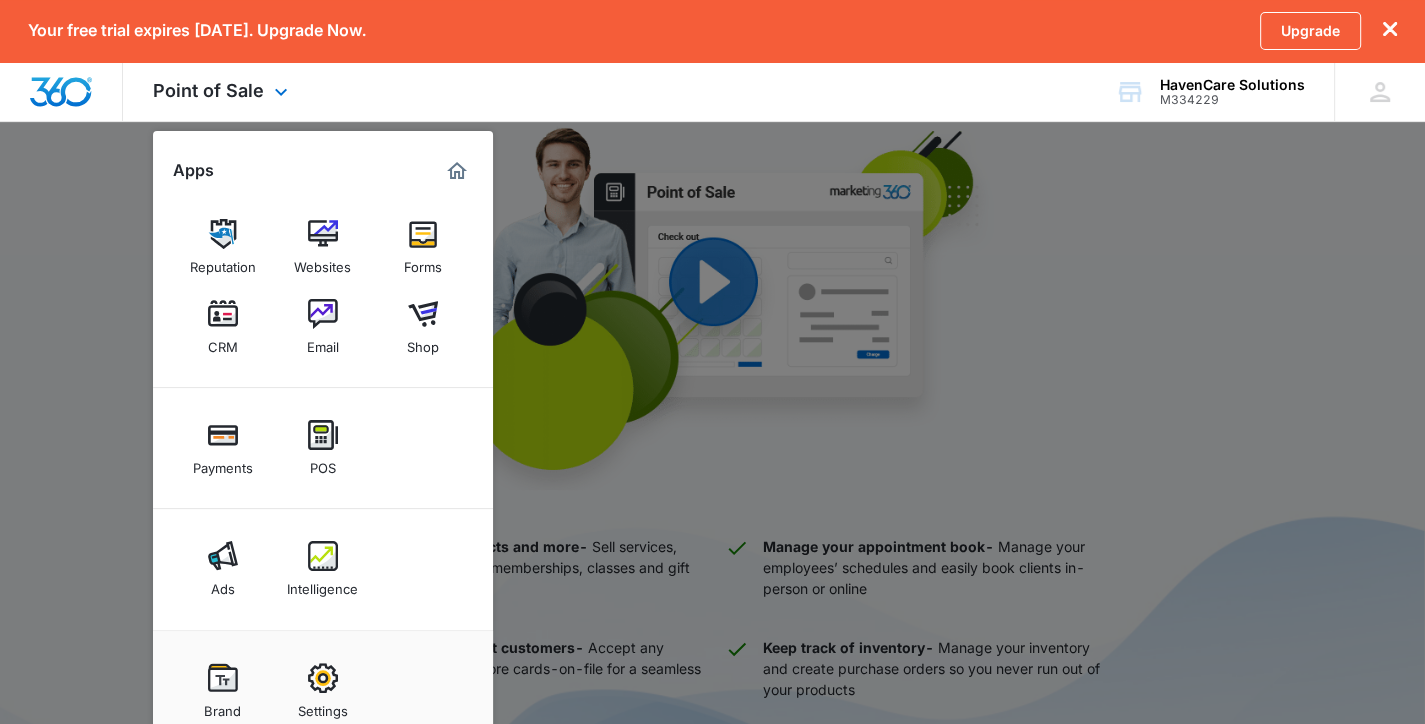 scroll, scrollTop: 400, scrollLeft: 0, axis: vertical 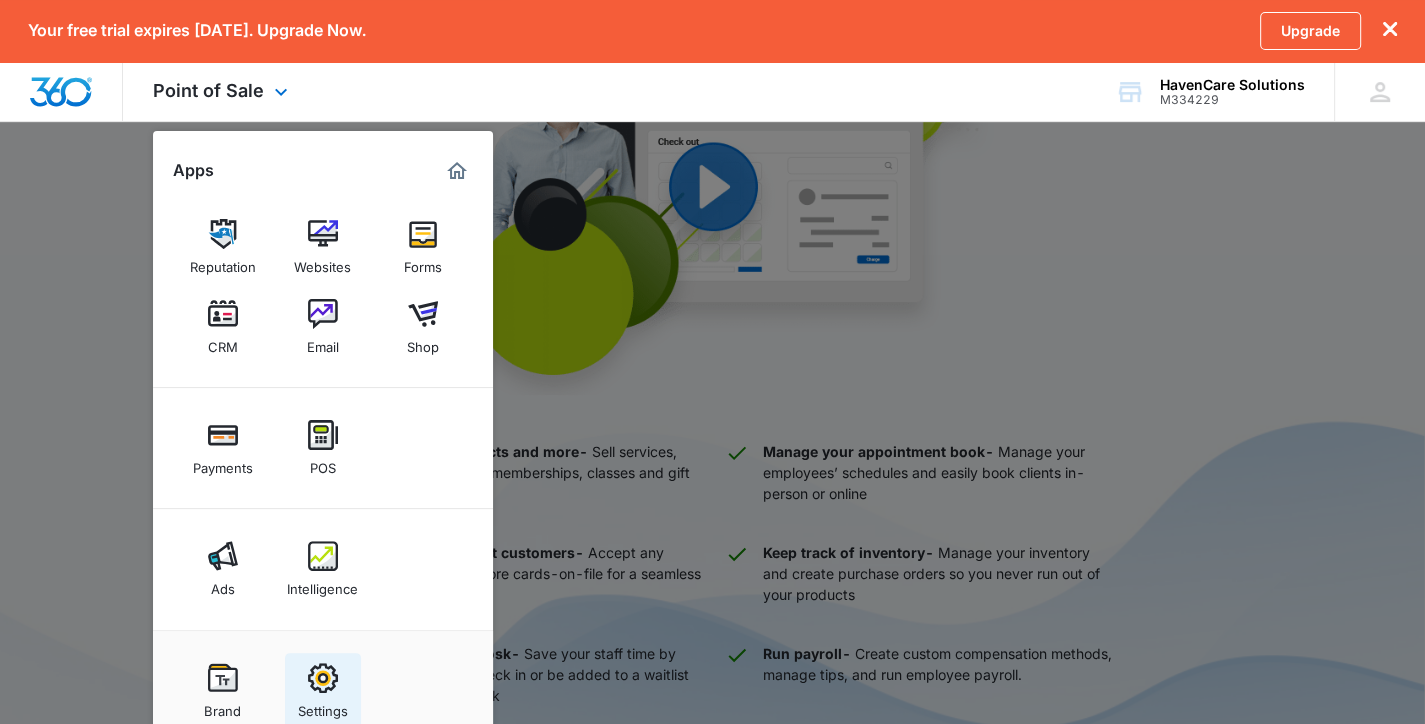 click at bounding box center (323, 678) 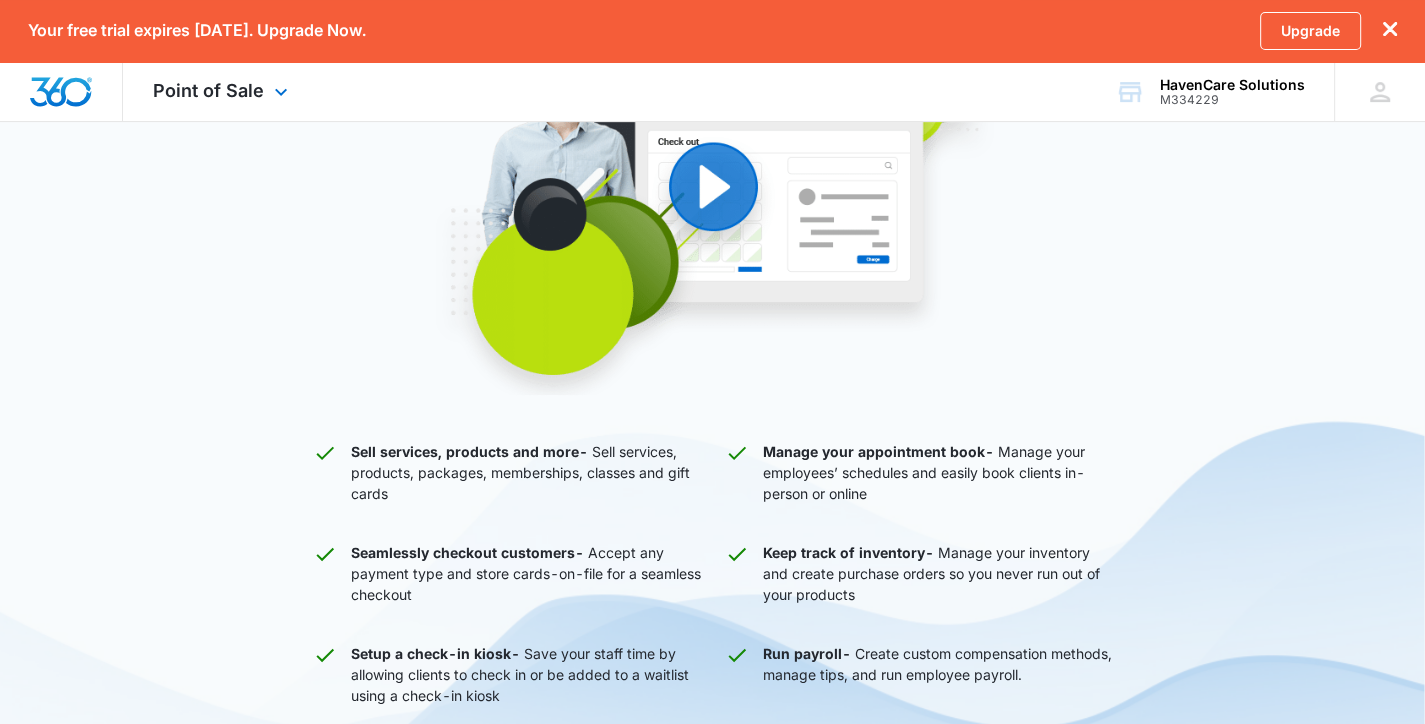 scroll, scrollTop: 0, scrollLeft: 0, axis: both 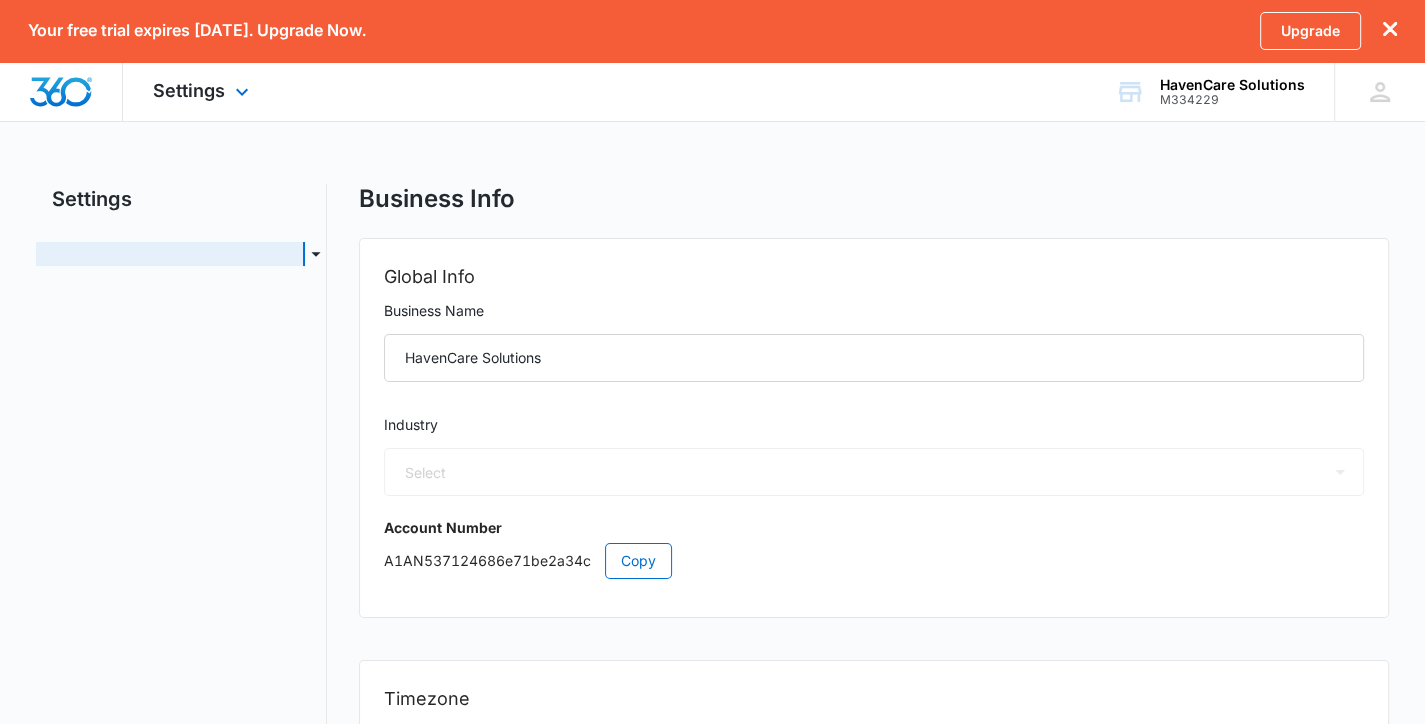 select on "US" 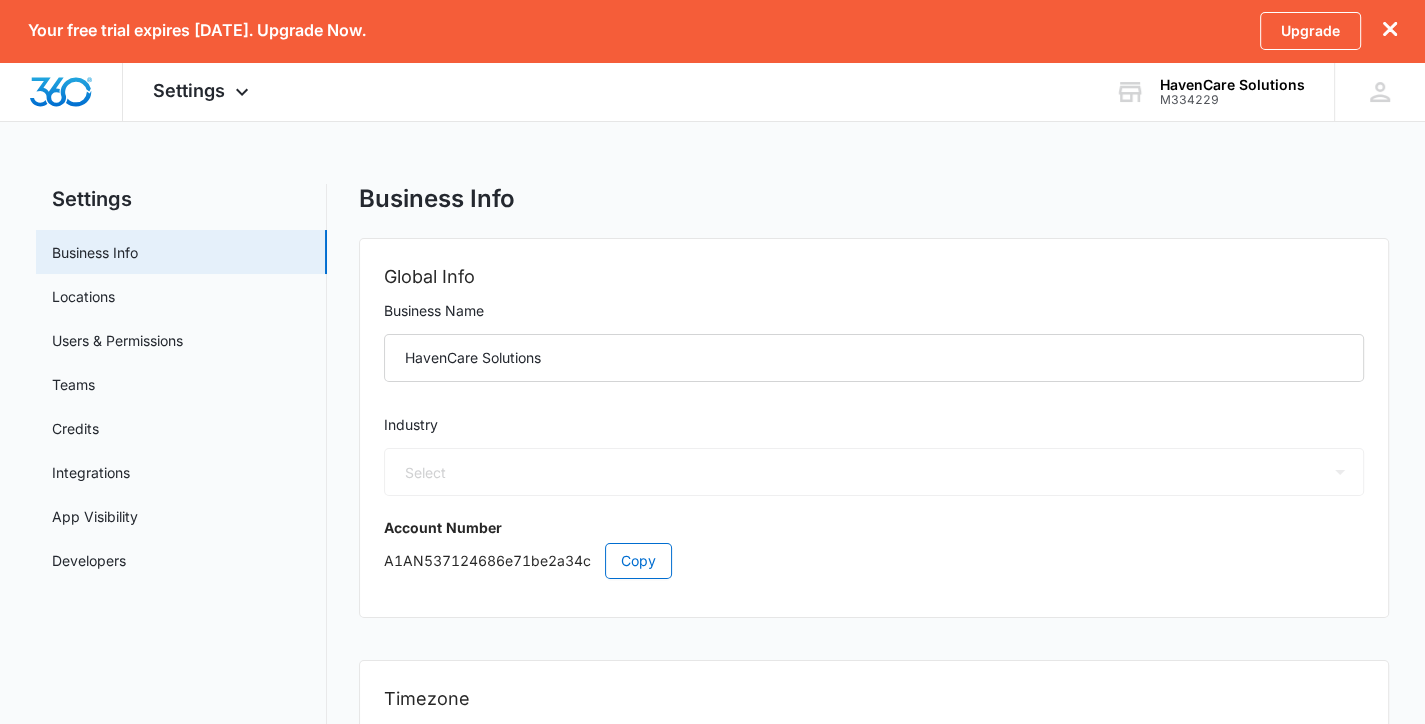 select on "32" 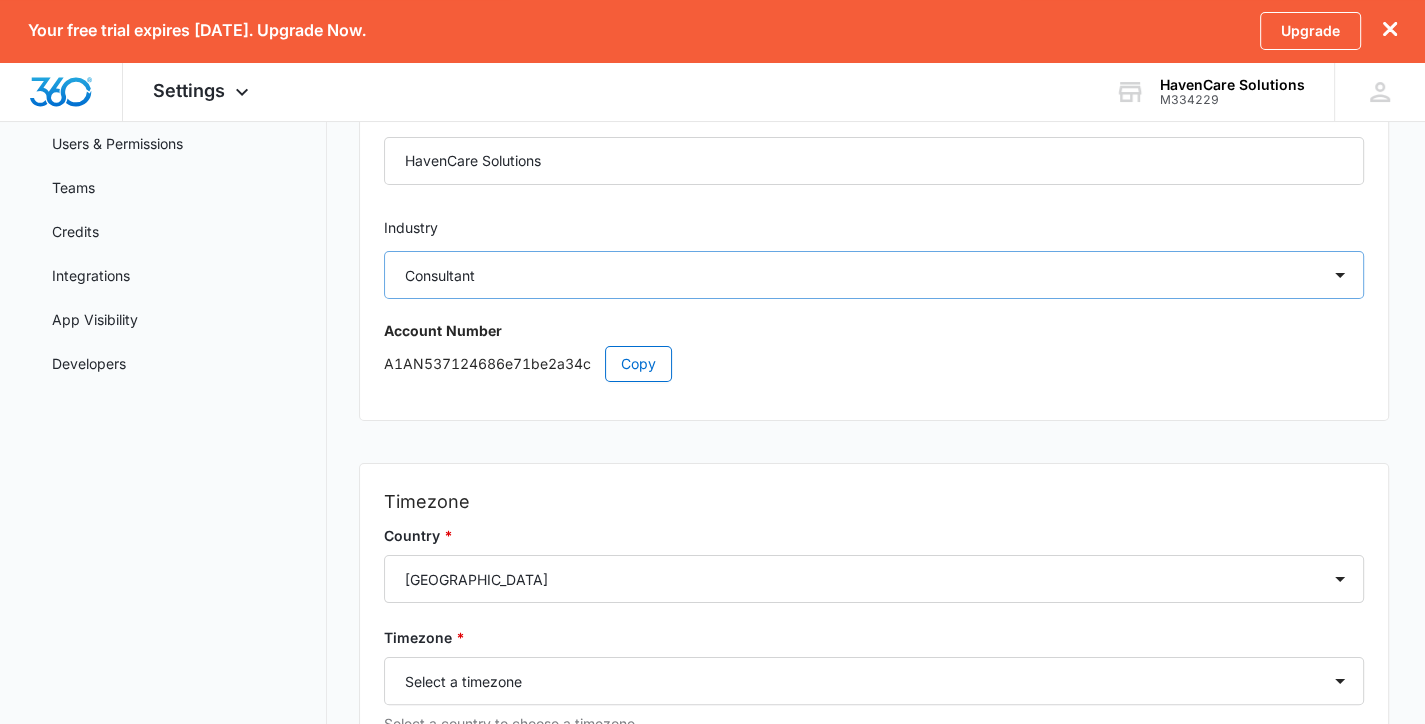 scroll, scrollTop: 0, scrollLeft: 0, axis: both 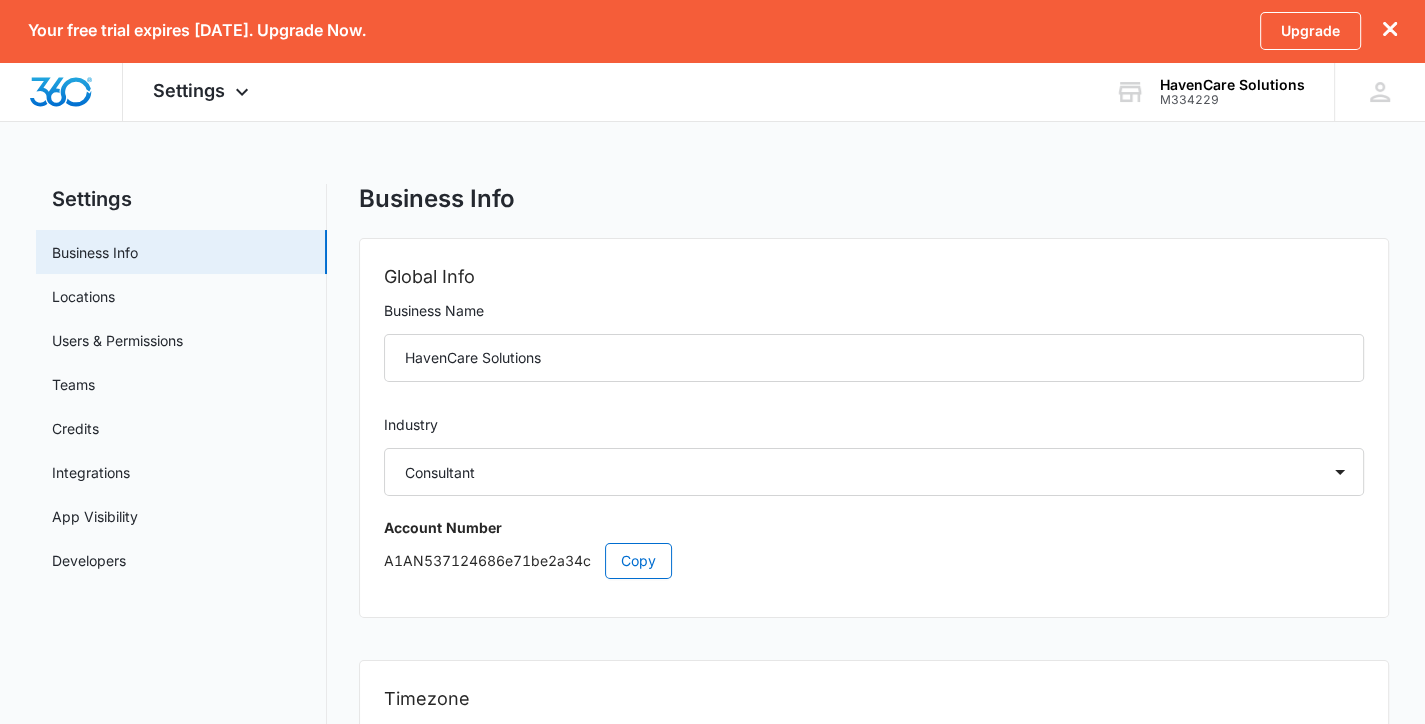 click 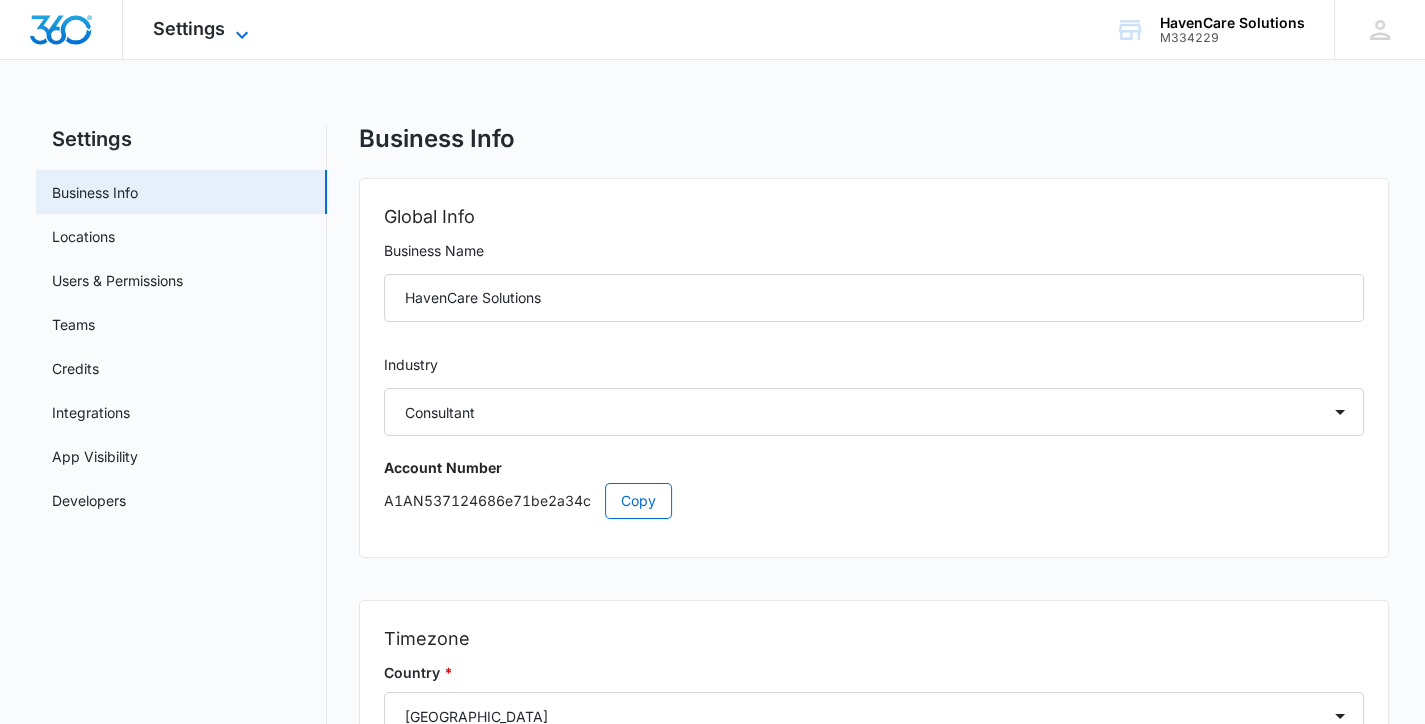 click on "Settings" at bounding box center (189, 28) 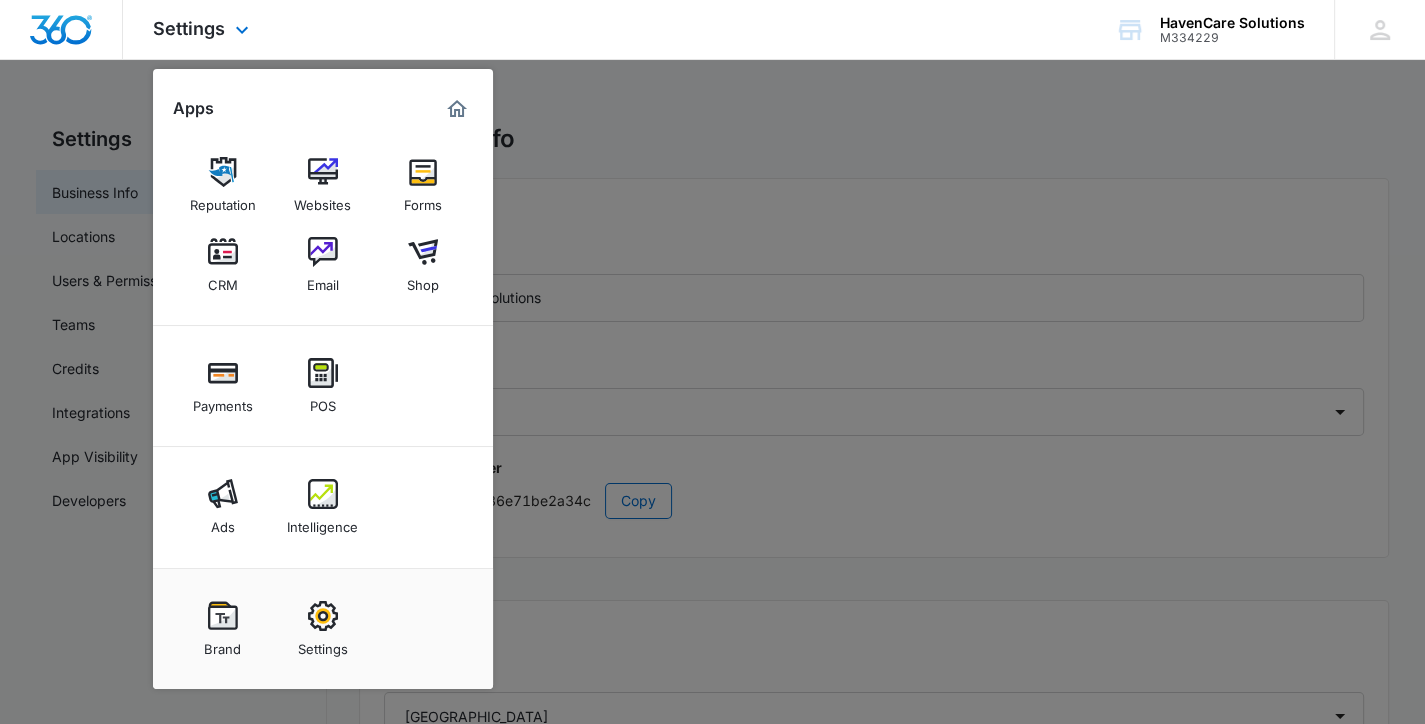 click at bounding box center (457, 109) 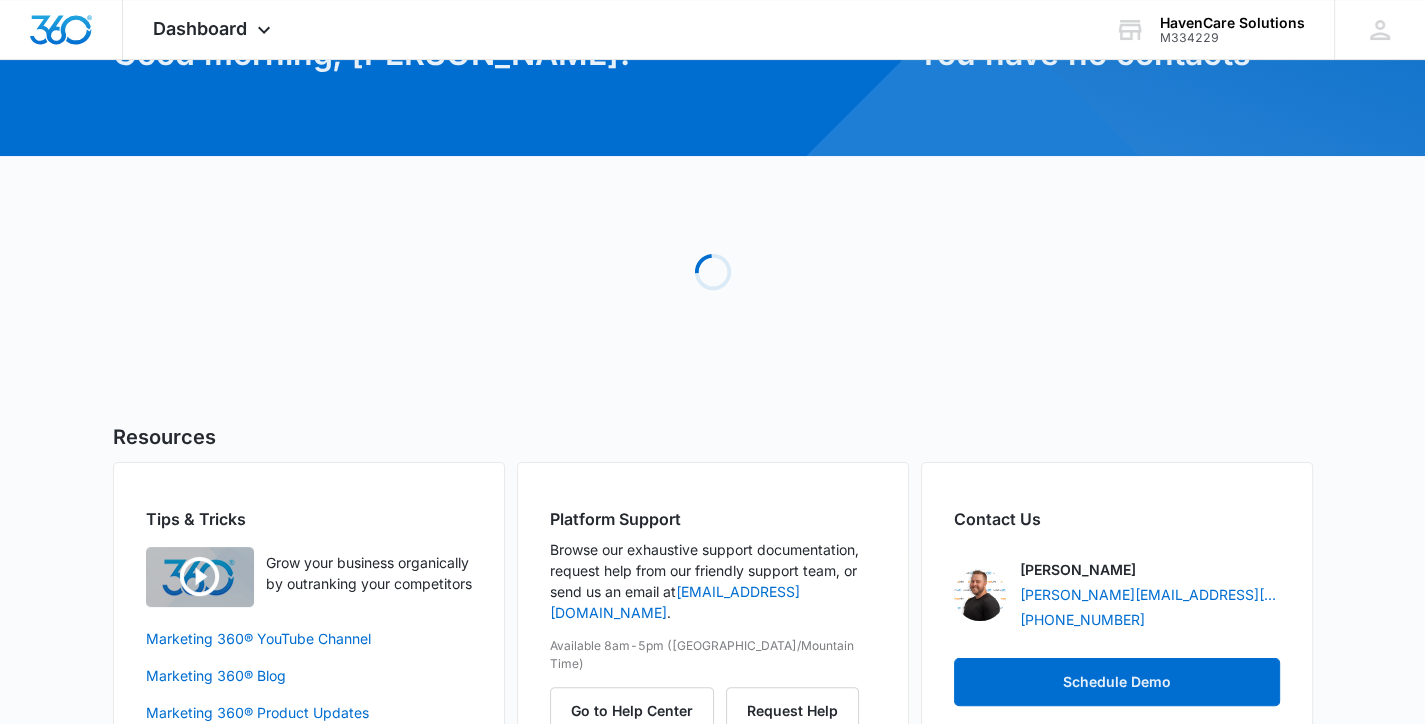 scroll, scrollTop: 272, scrollLeft: 0, axis: vertical 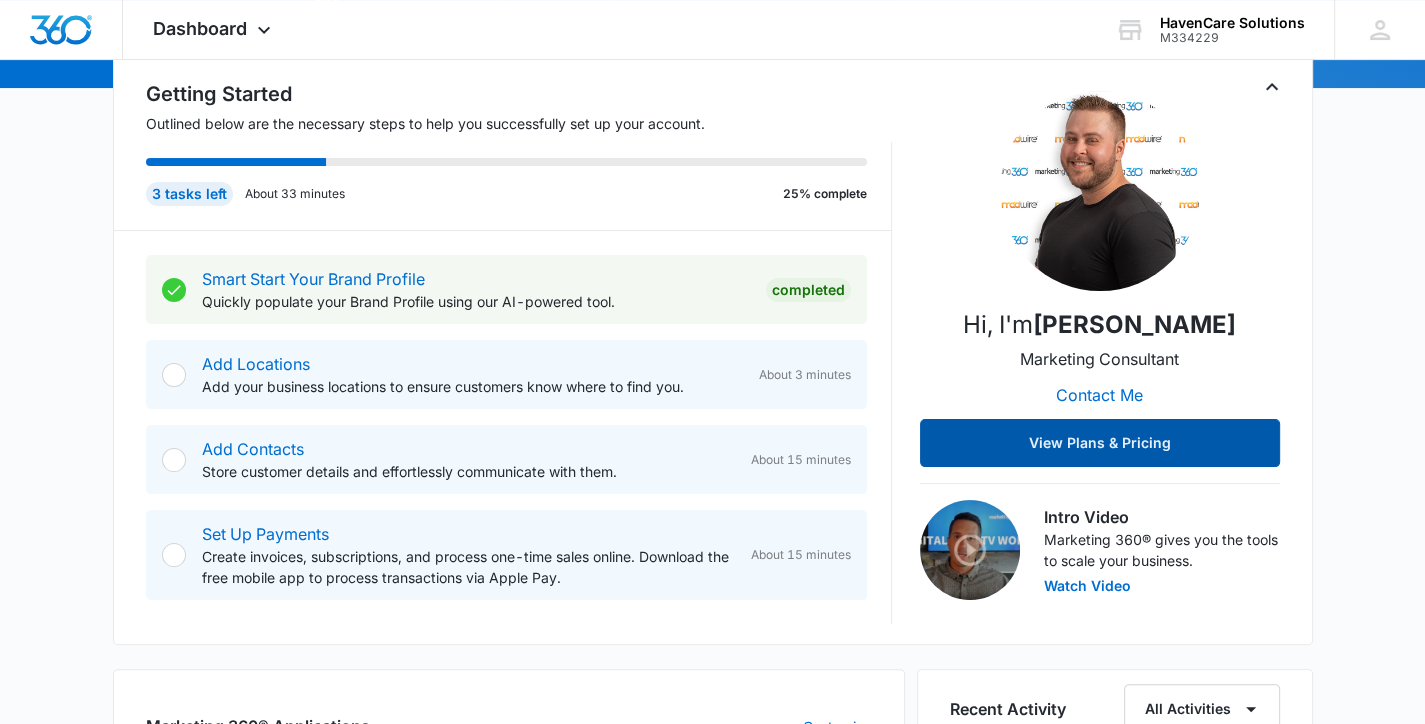 click on "View Plans & Pricing" at bounding box center (1100, 443) 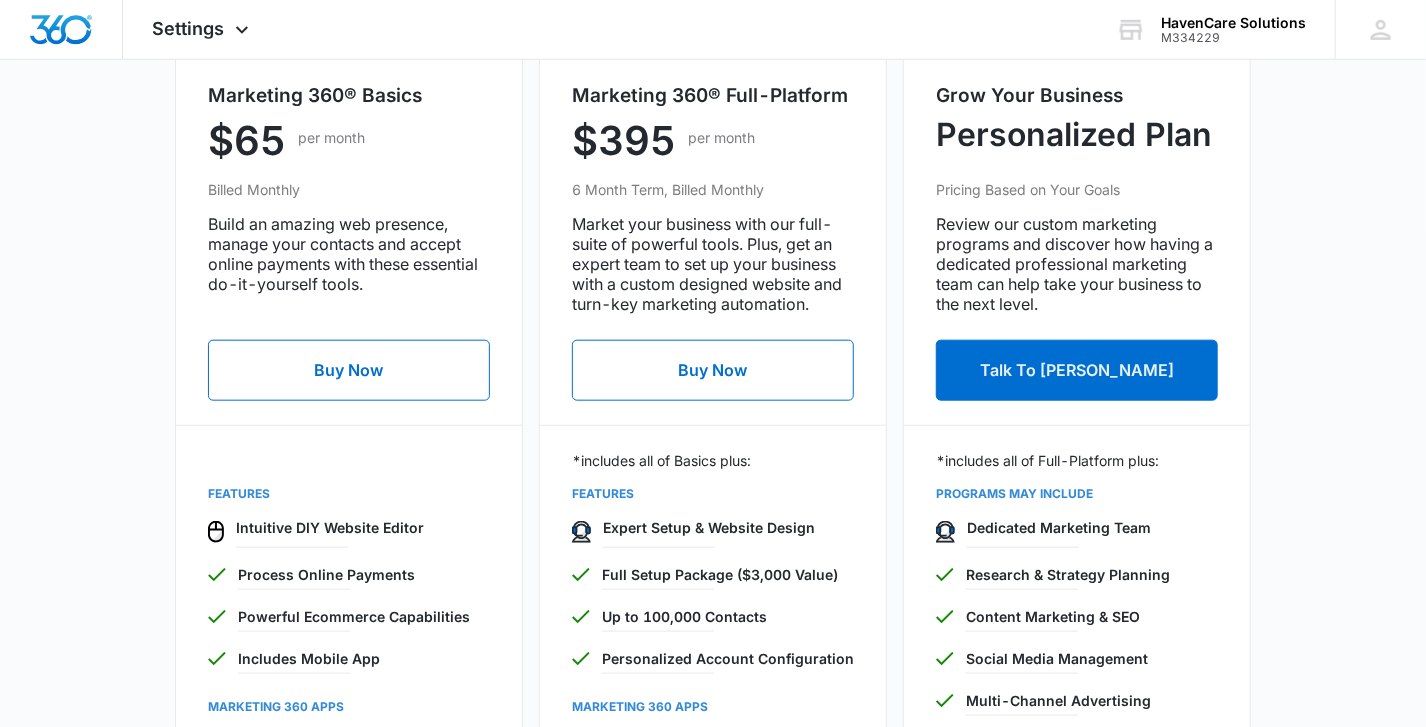 scroll, scrollTop: 753, scrollLeft: 0, axis: vertical 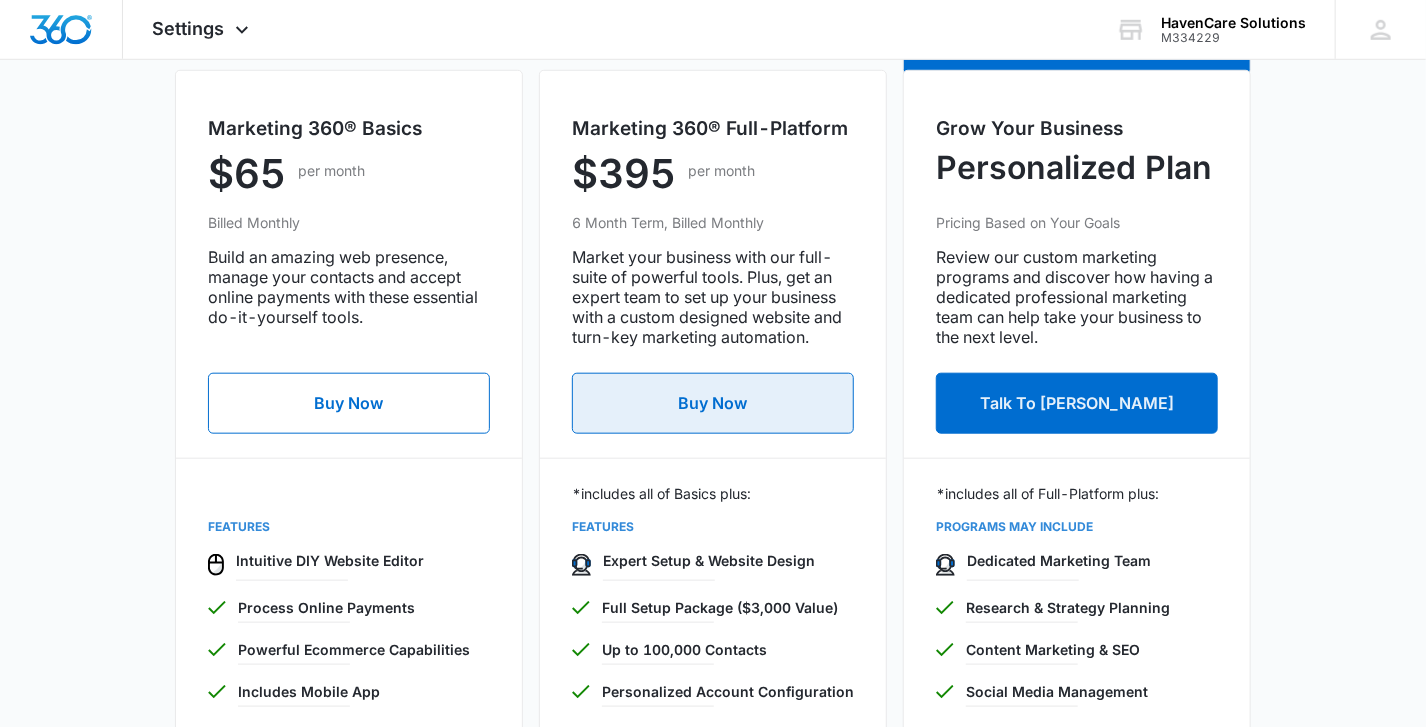 click on "Buy Now" at bounding box center [713, 403] 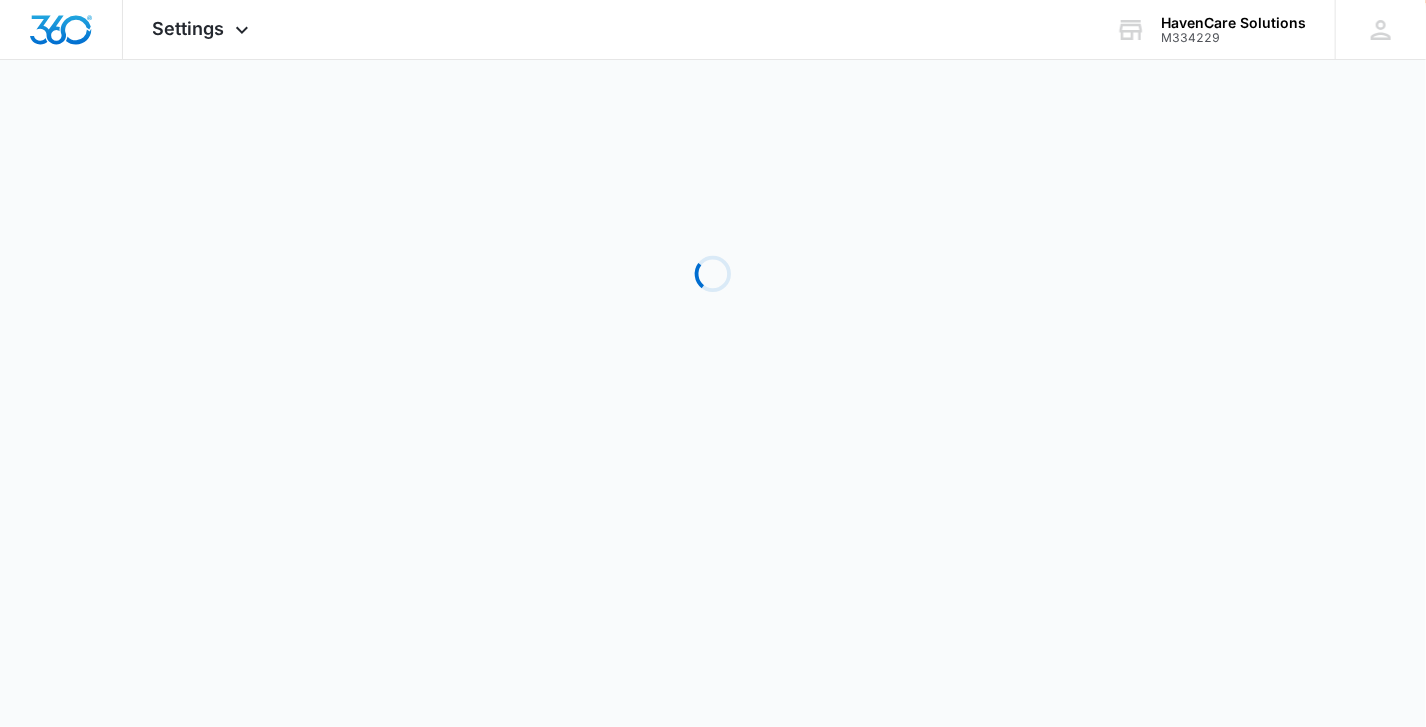scroll, scrollTop: 0, scrollLeft: 0, axis: both 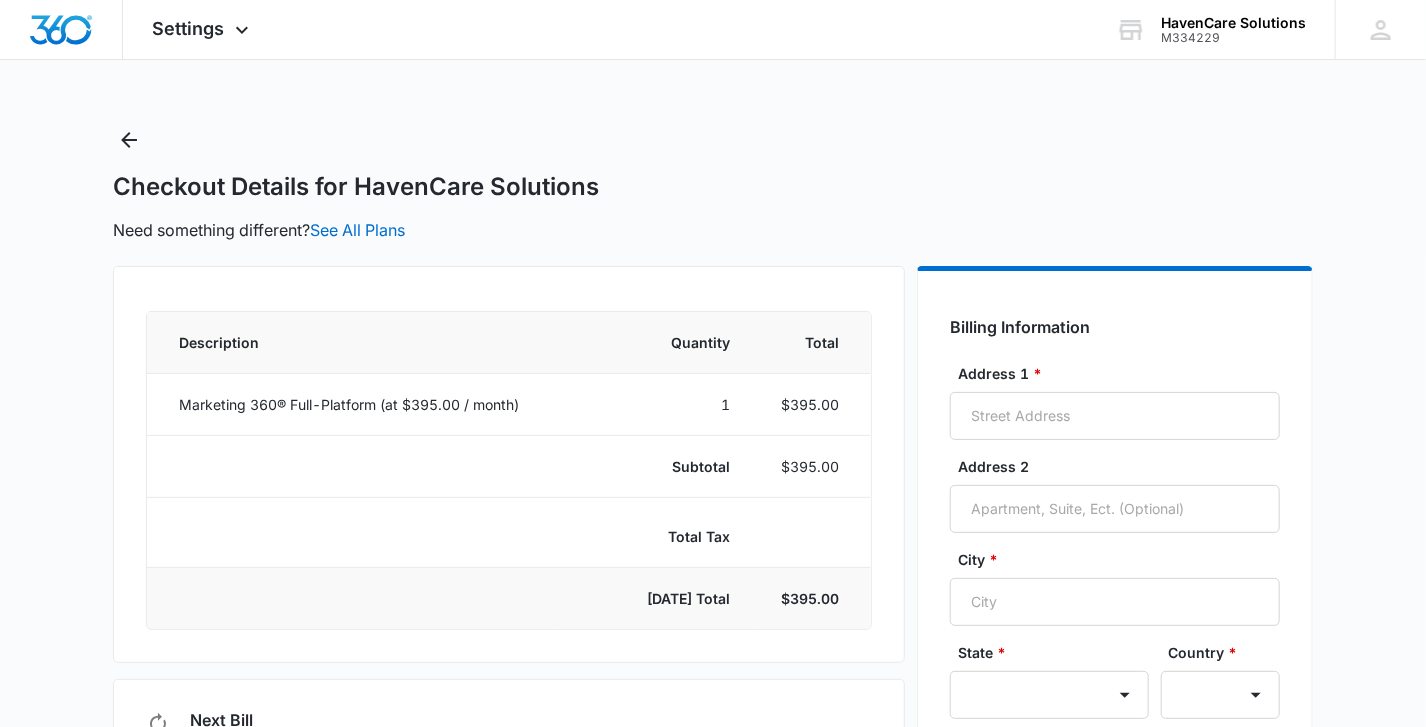 select on "US" 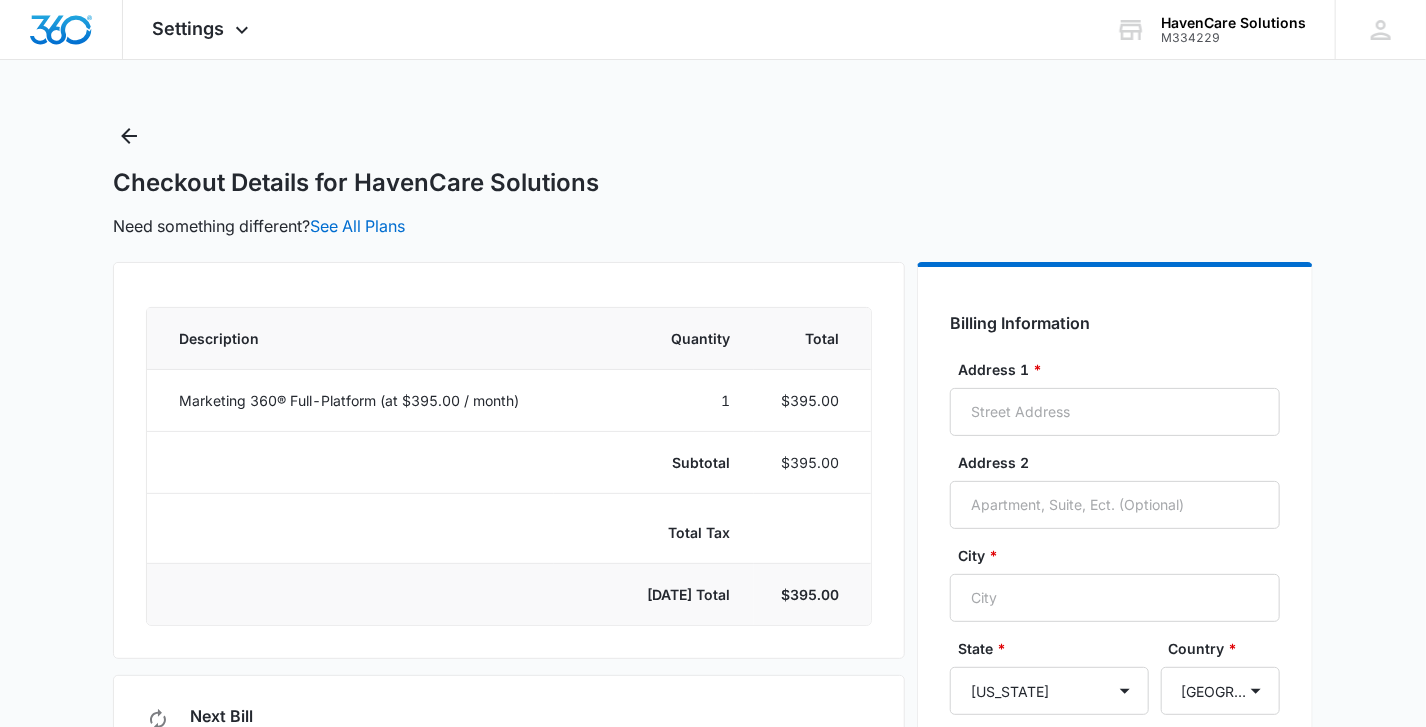scroll, scrollTop: 0, scrollLeft: 0, axis: both 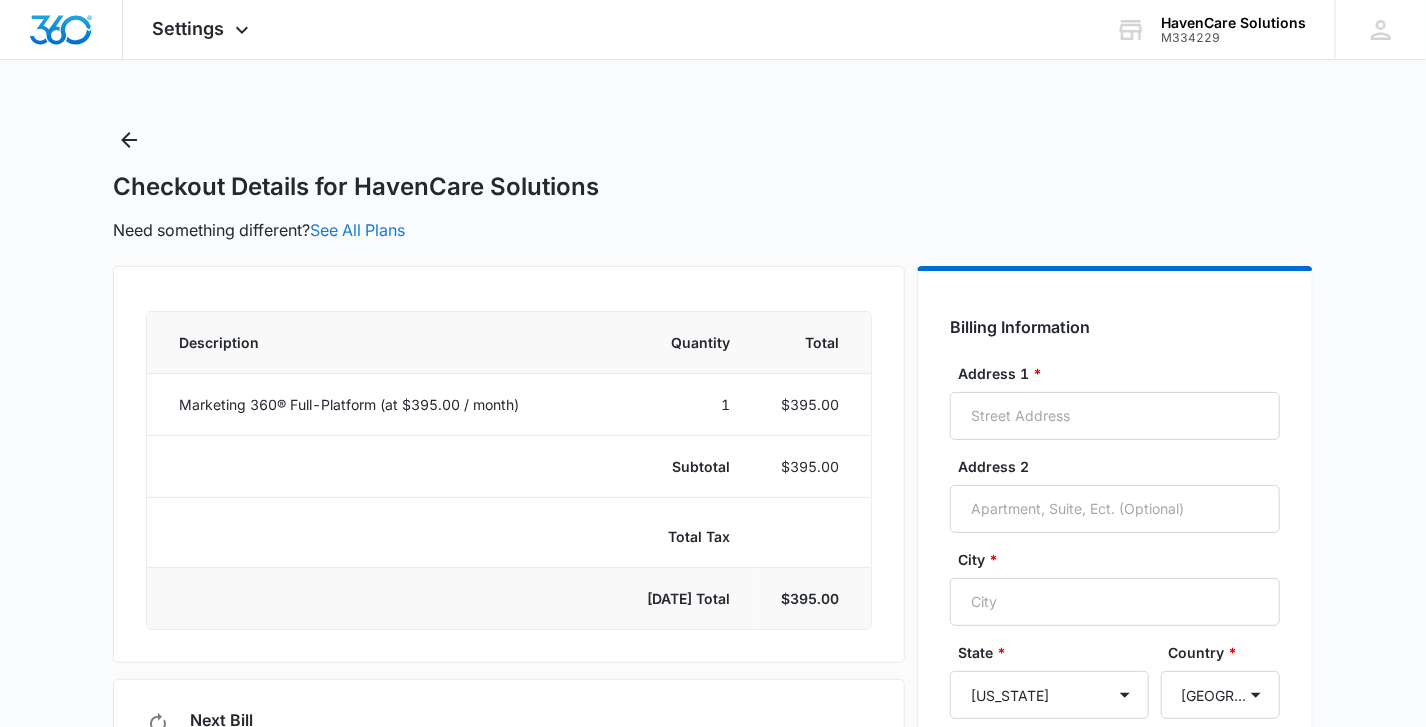click on "See All Plans" at bounding box center (357, 230) 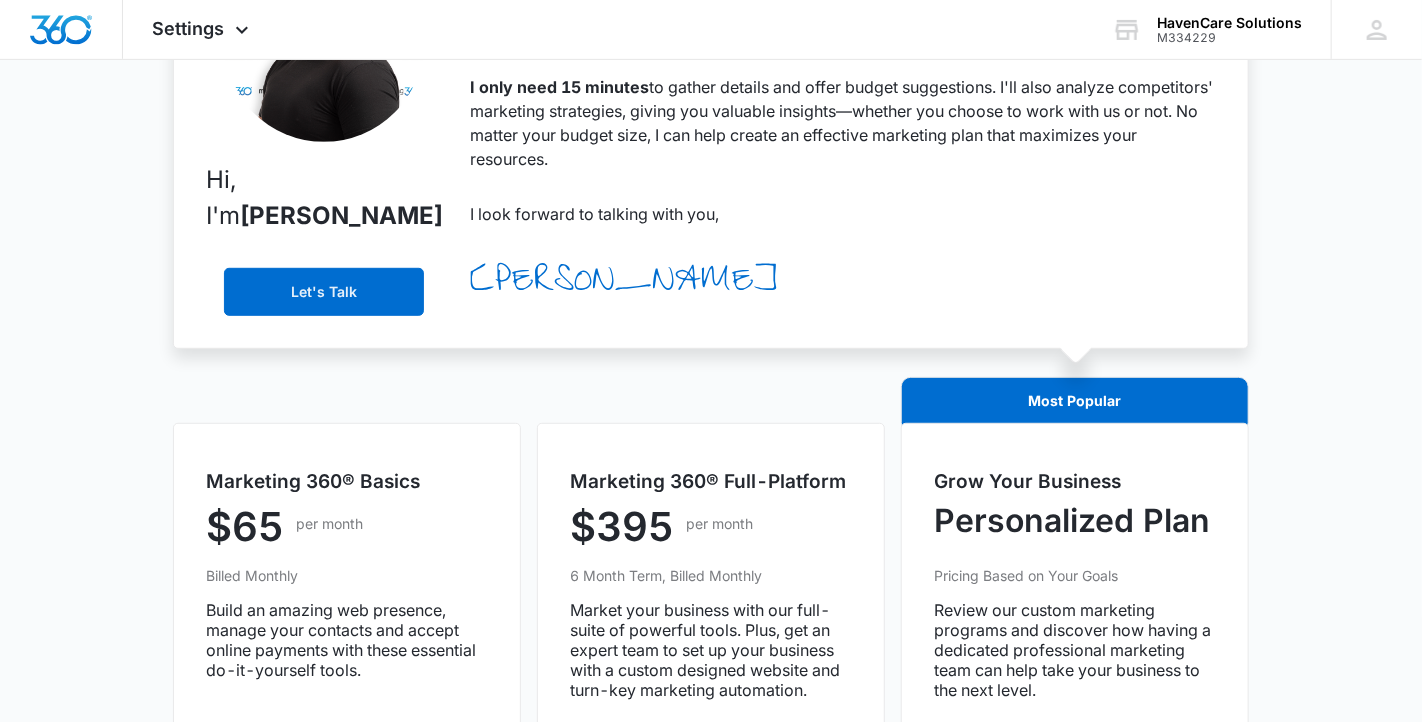 scroll, scrollTop: 700, scrollLeft: 0, axis: vertical 